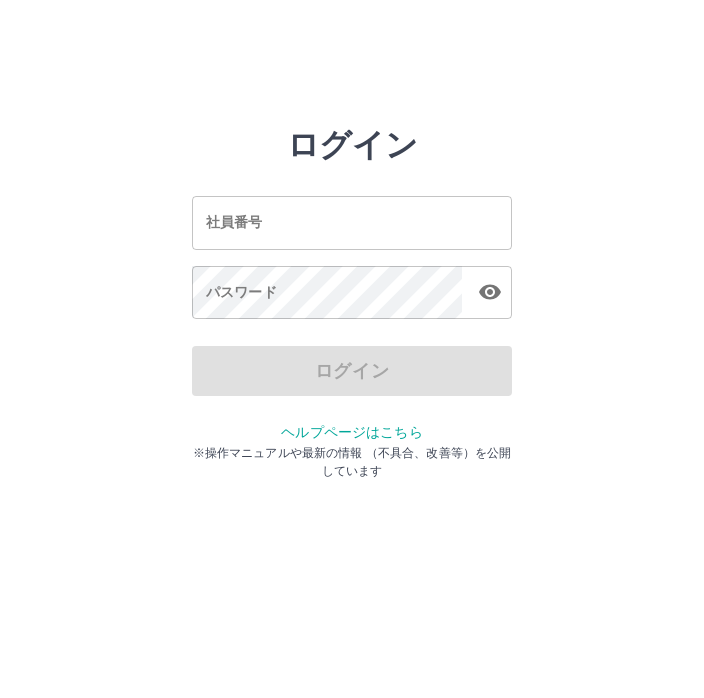 scroll, scrollTop: 0, scrollLeft: 0, axis: both 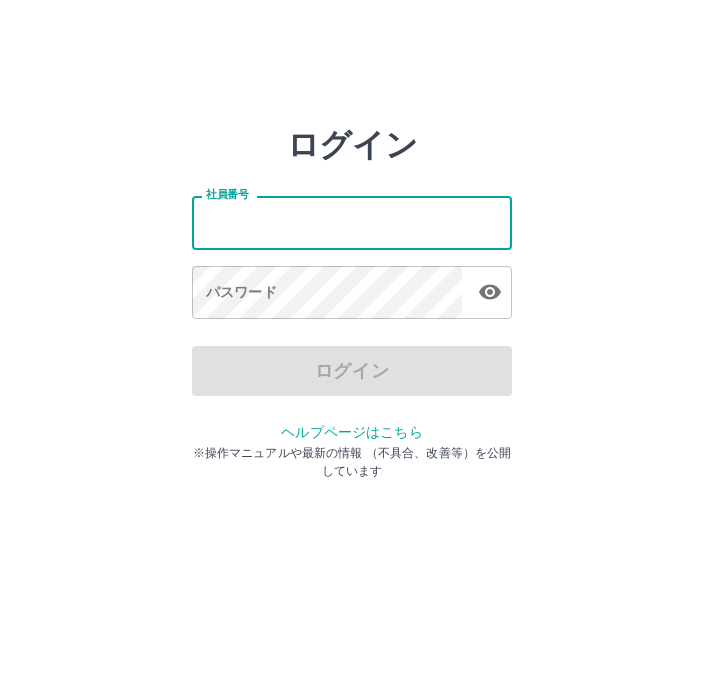 type on "*******" 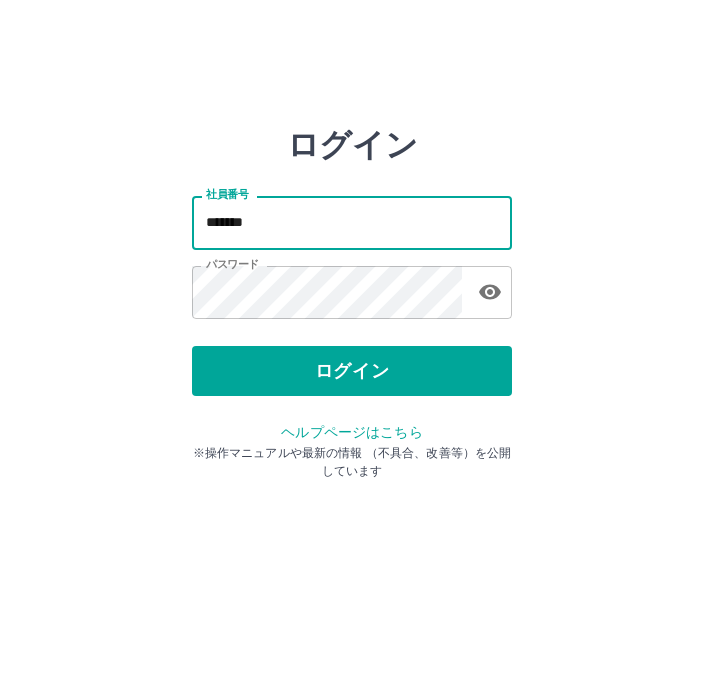 click on "ログイン" at bounding box center [352, 371] 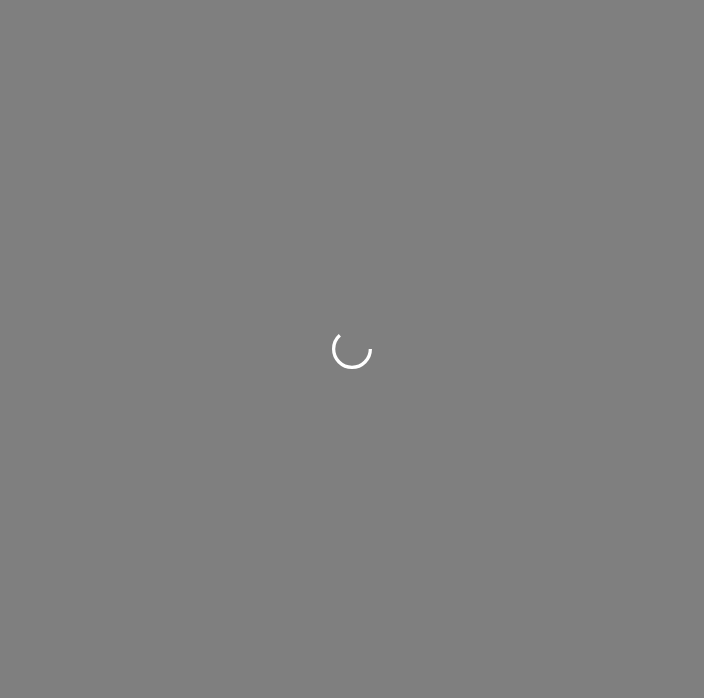 scroll, scrollTop: 0, scrollLeft: 0, axis: both 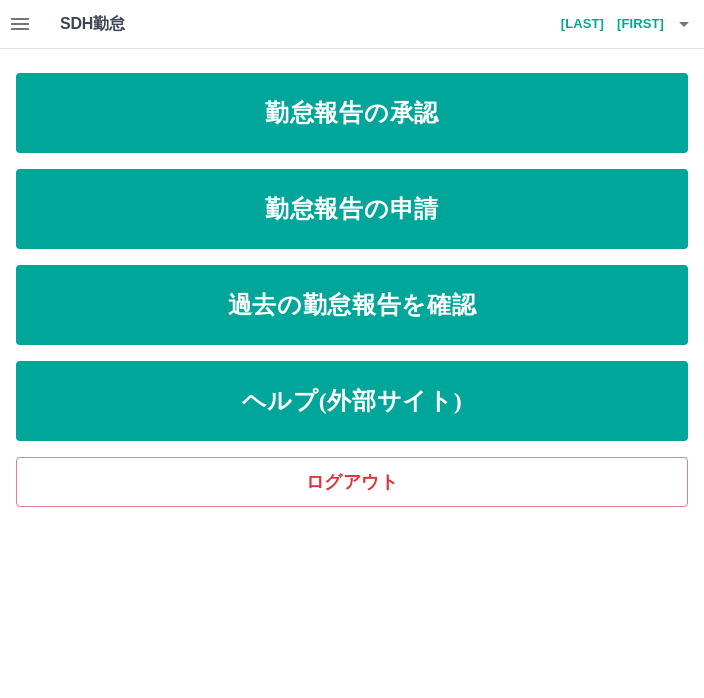 click on "勤怠報告の申請" at bounding box center (352, 209) 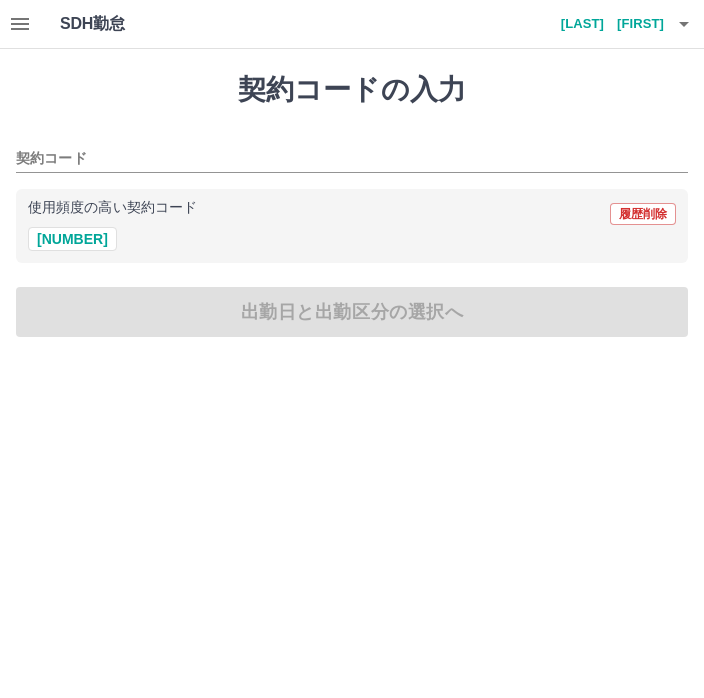 click on "[NUMBER]" at bounding box center (72, 239) 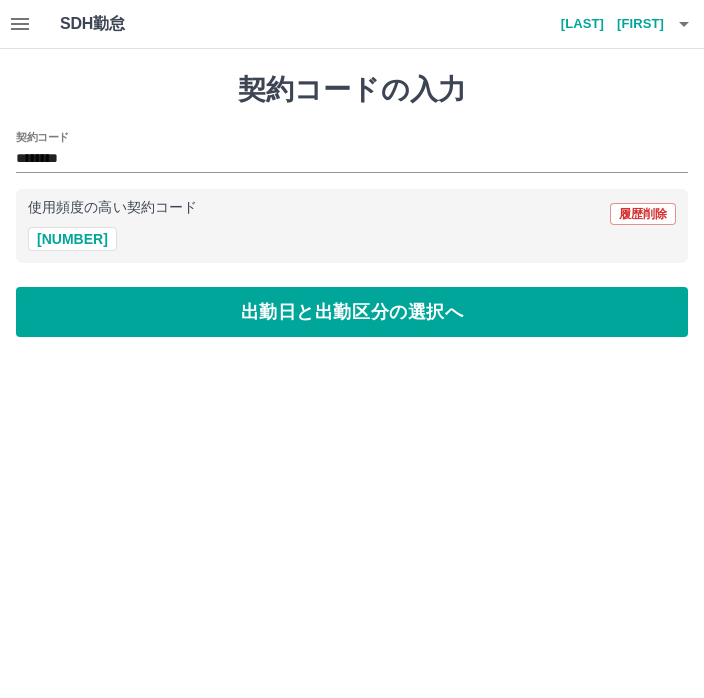 type on "********" 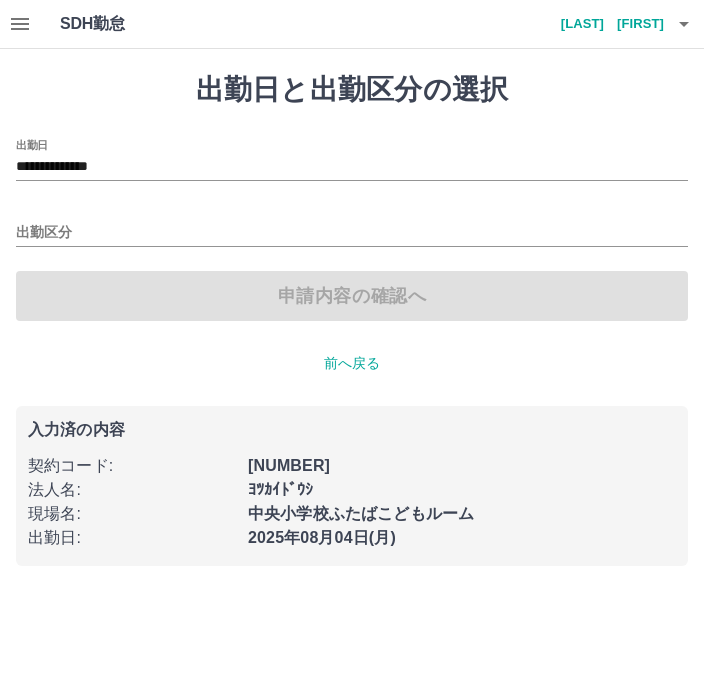 click on "出勤区分" at bounding box center (352, 233) 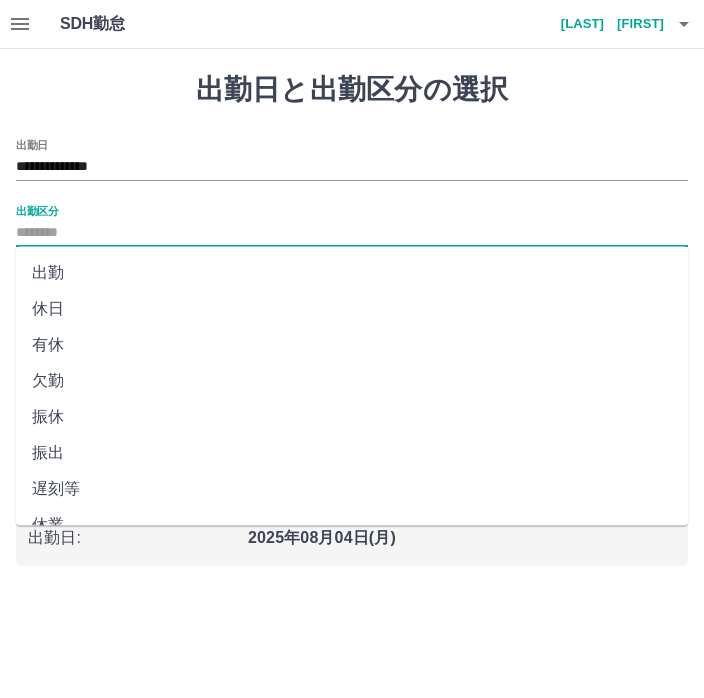 click on "出勤" at bounding box center (352, 273) 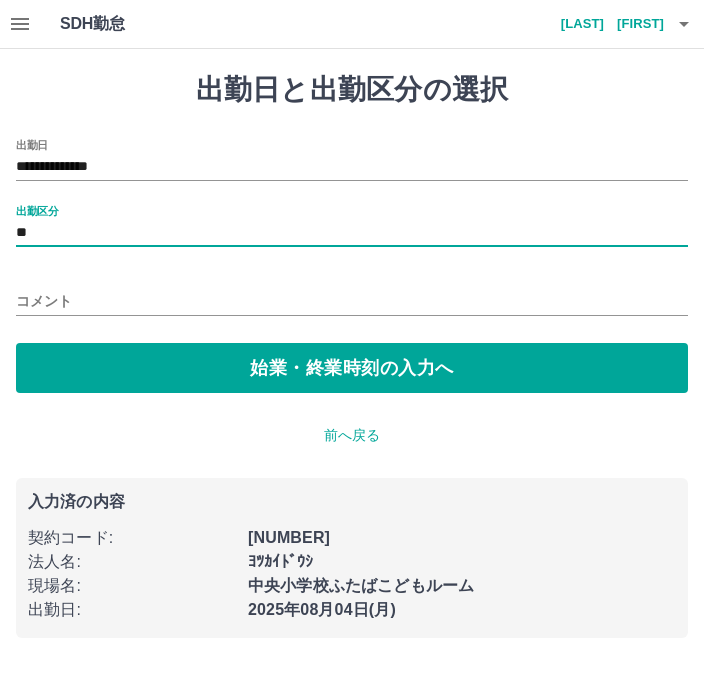 type on "**" 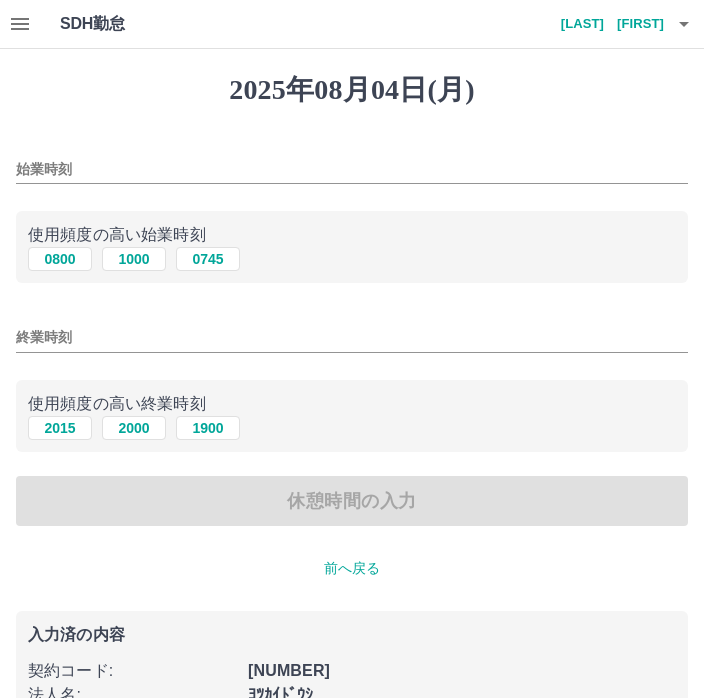 click on "1000" at bounding box center (134, 259) 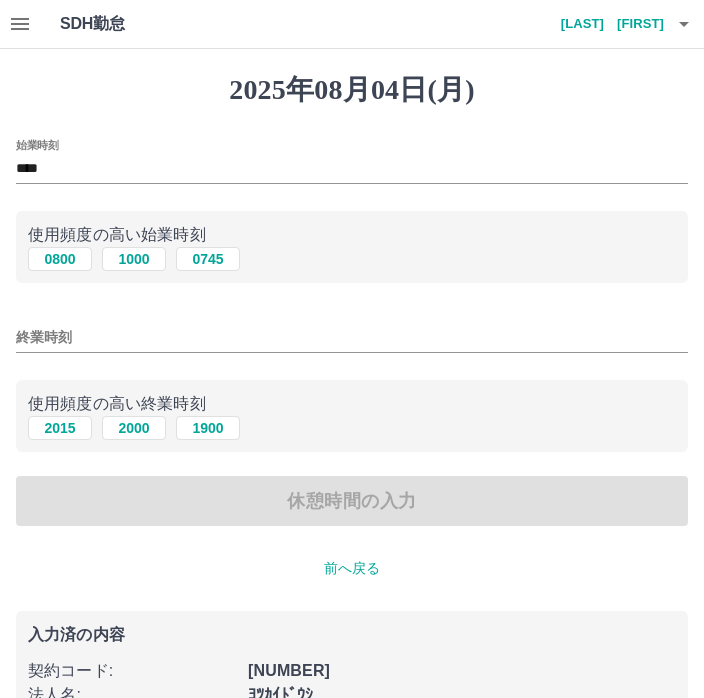 click on "2000" at bounding box center (134, 428) 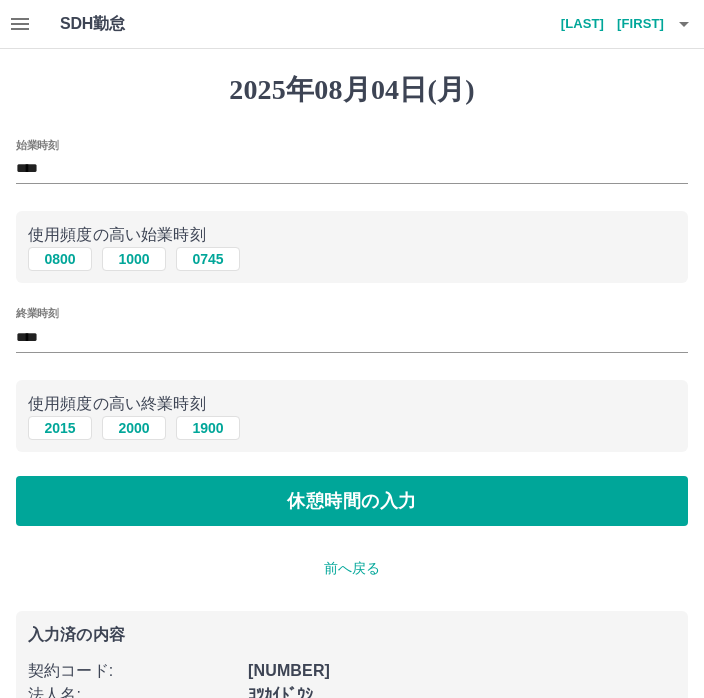 click on "休憩時間の入力" at bounding box center (352, 501) 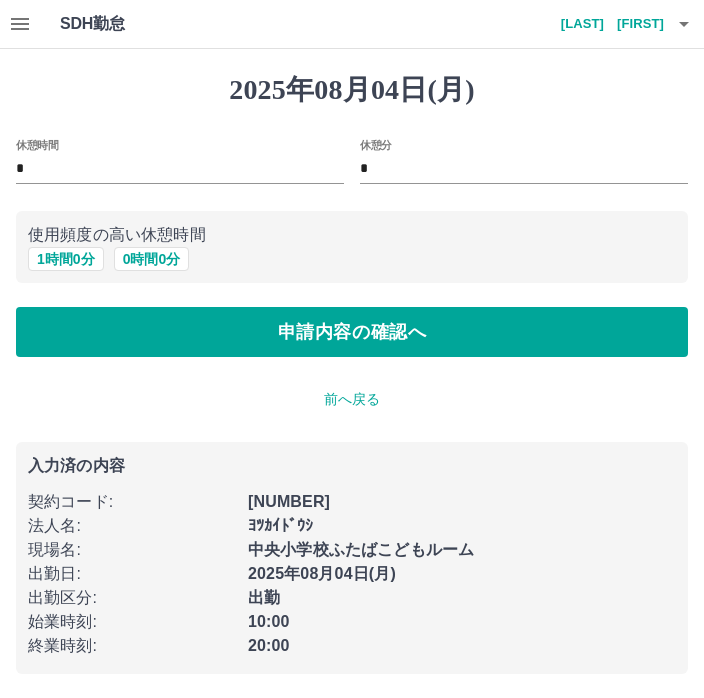 click on "1 時間 0 分" at bounding box center [66, 259] 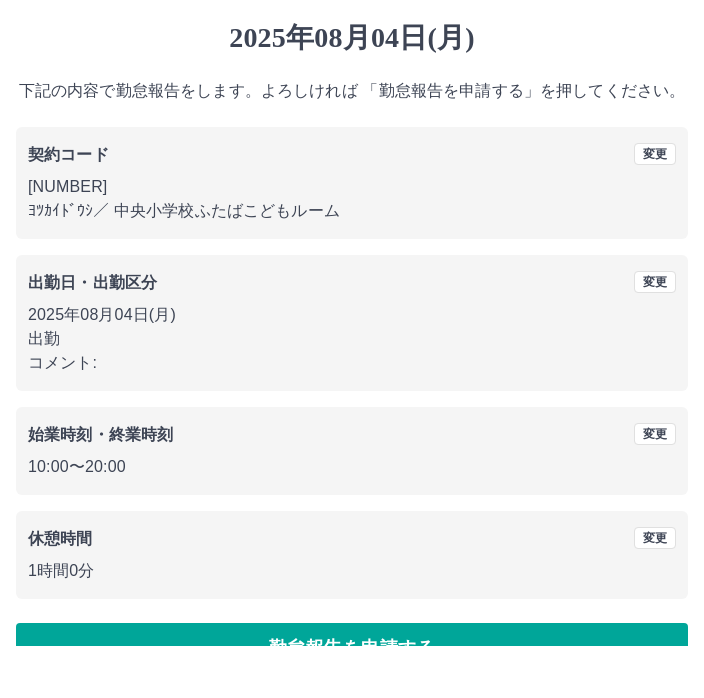 scroll, scrollTop: 50, scrollLeft: 0, axis: vertical 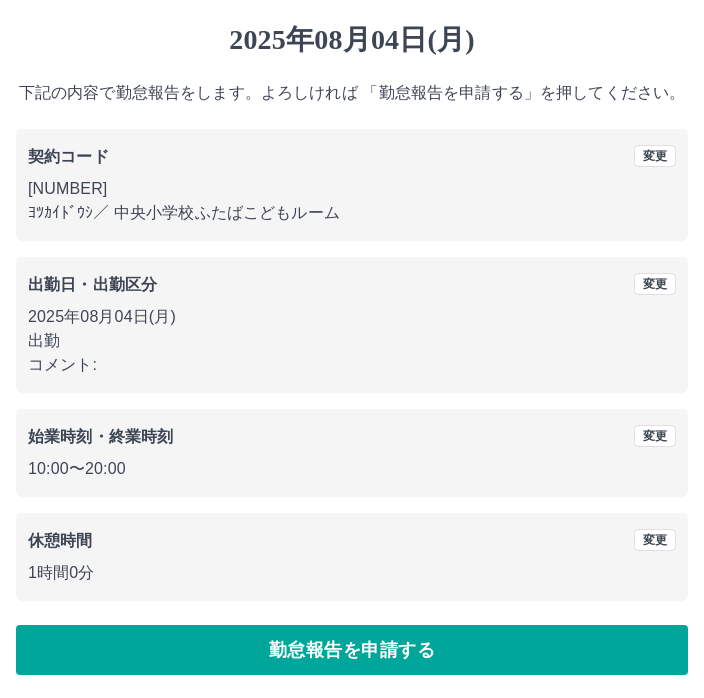 click on "勤怠報告を申請する" at bounding box center [352, 650] 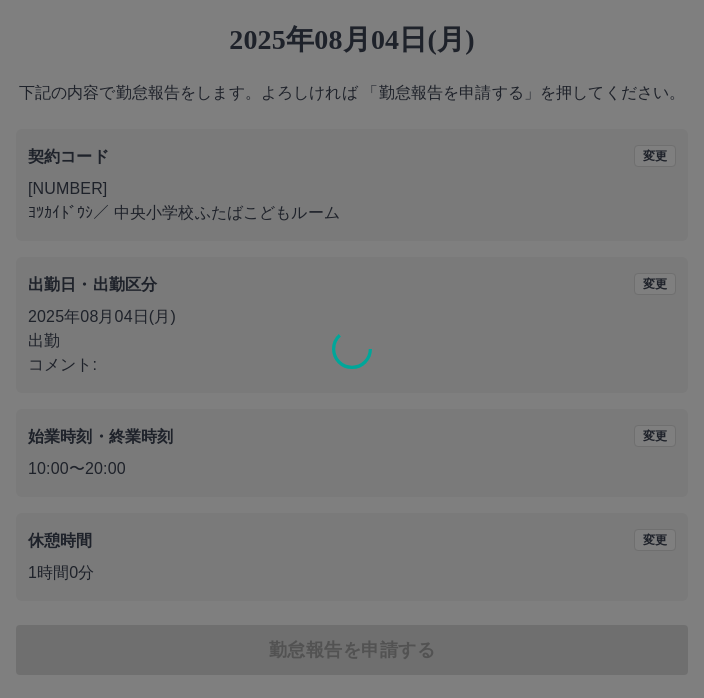 scroll, scrollTop: 0, scrollLeft: 0, axis: both 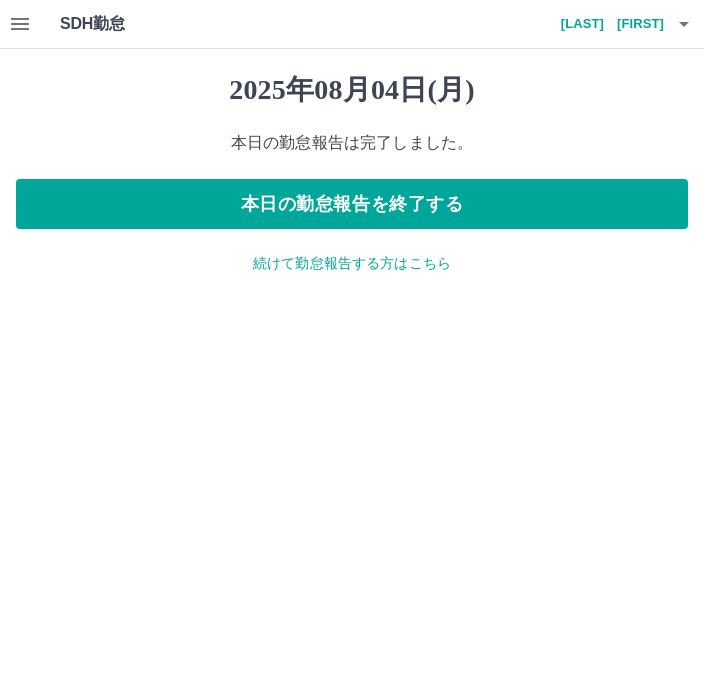 click on "続けて勤怠報告する方はこちら" at bounding box center [352, 263] 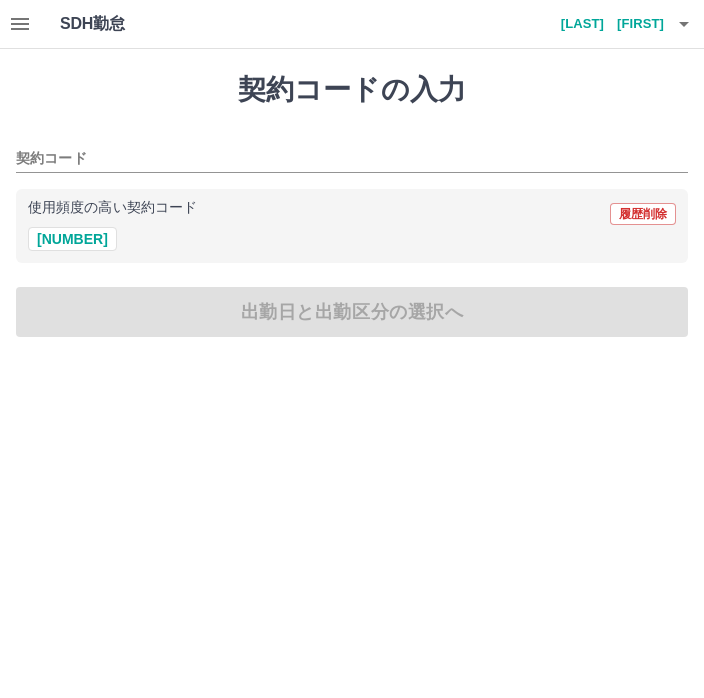 click on "[NUMBER]" at bounding box center (72, 239) 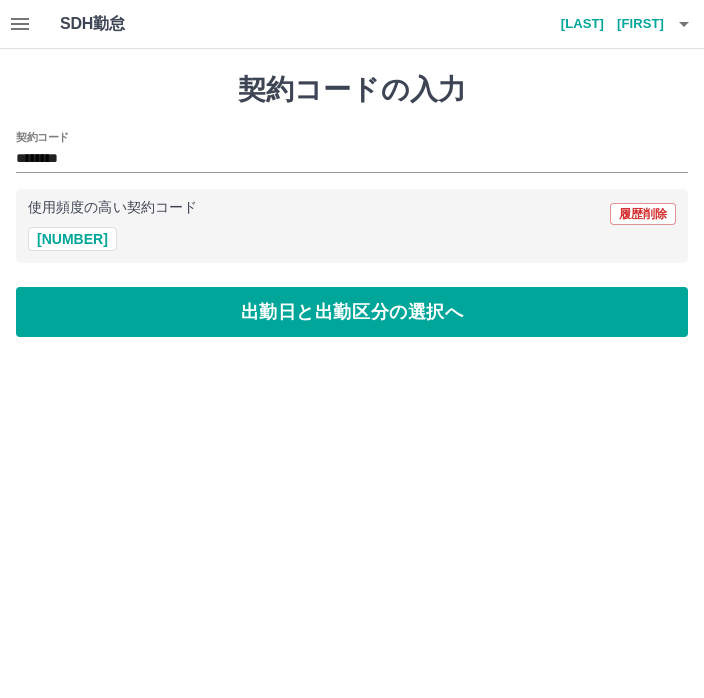 click on "出勤日と出勤区分の選択へ" at bounding box center (352, 312) 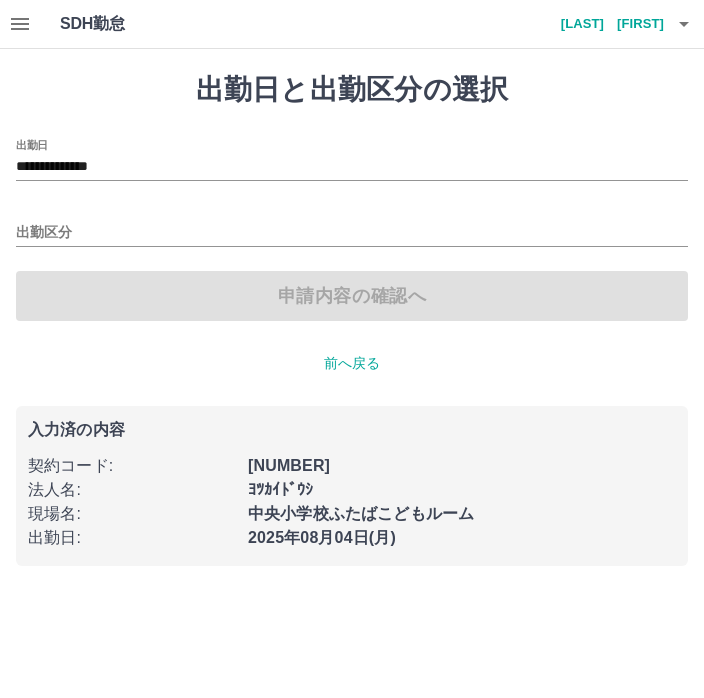 click on "**********" at bounding box center [352, 167] 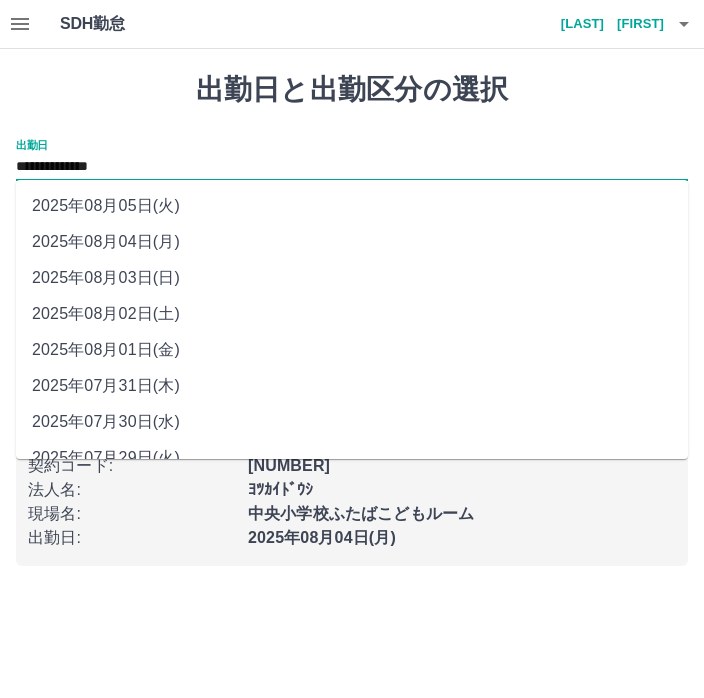 click on "2025年08月03日(日)" at bounding box center (352, 278) 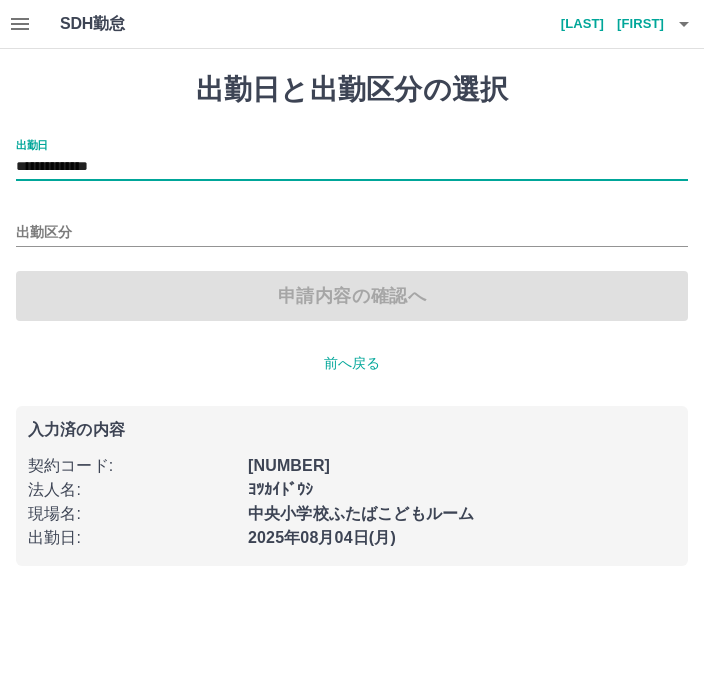 click on "出勤区分" at bounding box center (352, 233) 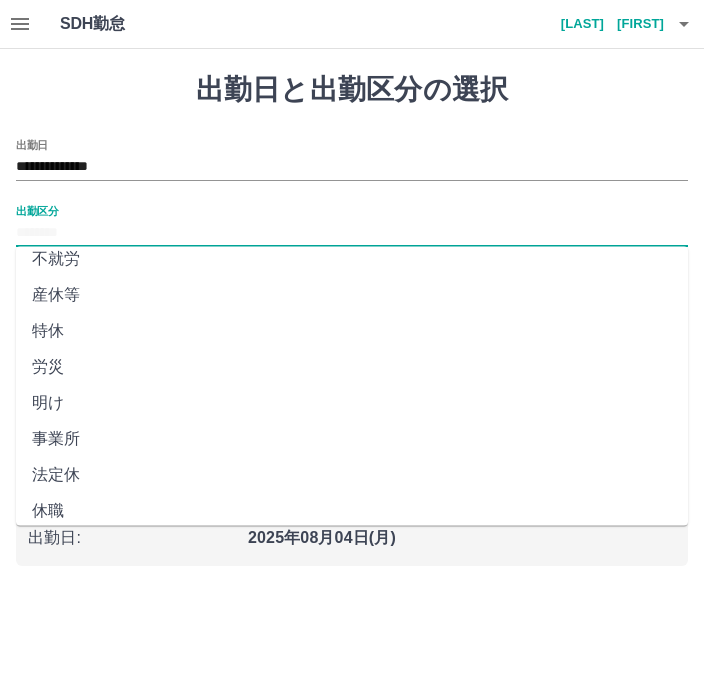 scroll, scrollTop: 372, scrollLeft: 0, axis: vertical 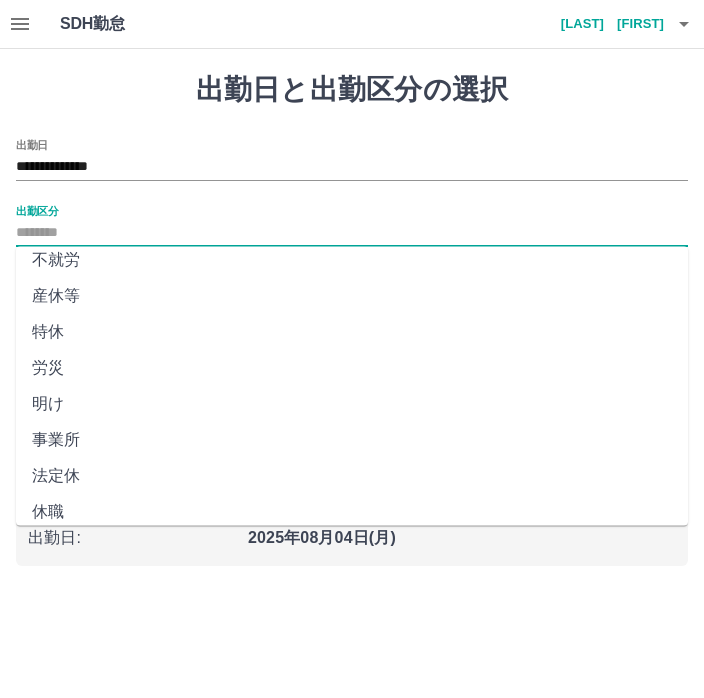 click on "法定休" at bounding box center (352, 477) 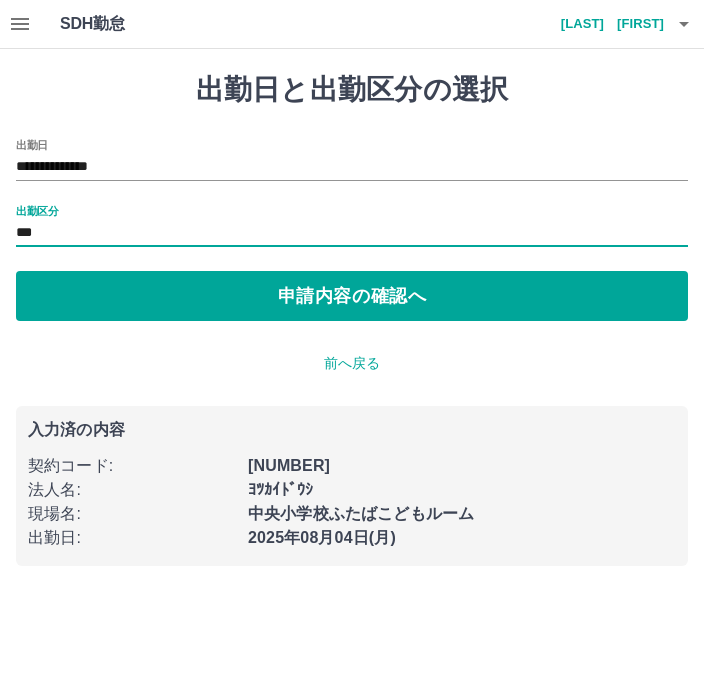 click on "申請内容の確認へ" at bounding box center [352, 296] 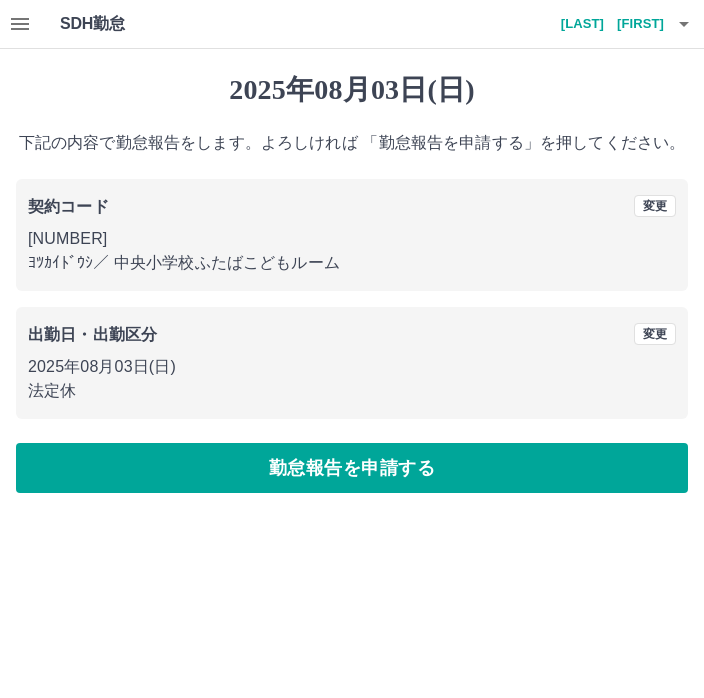 click on "勤怠報告を申請する" at bounding box center (352, 468) 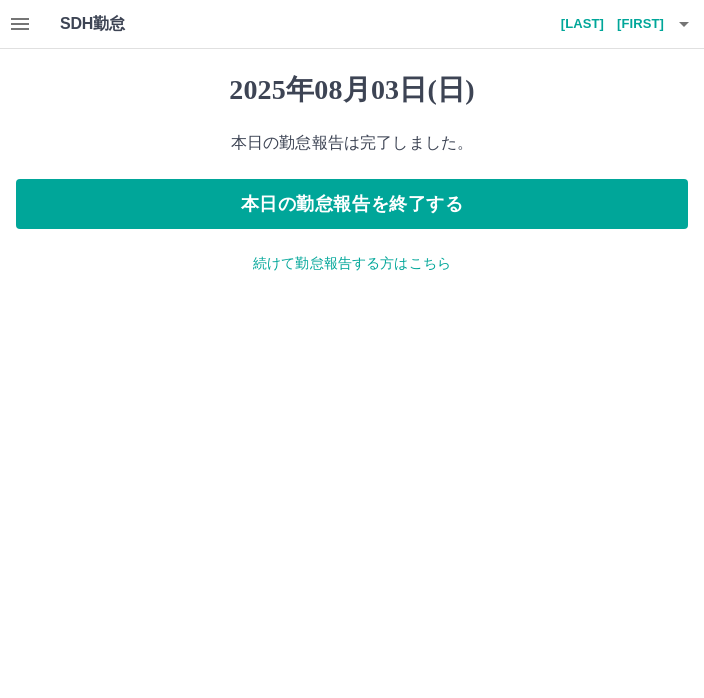 click at bounding box center (20, 24) 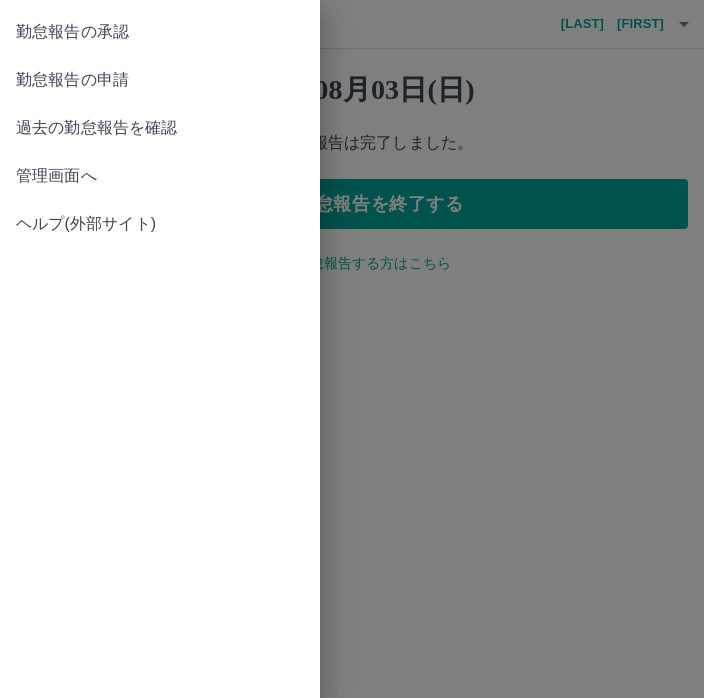 click on "勤怠報告の承認" at bounding box center (160, 32) 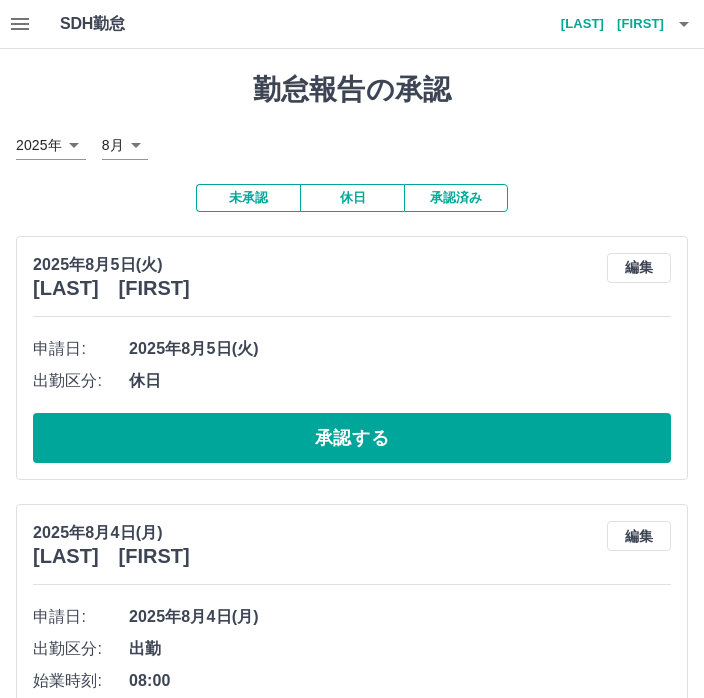 click on "休日" at bounding box center (352, 198) 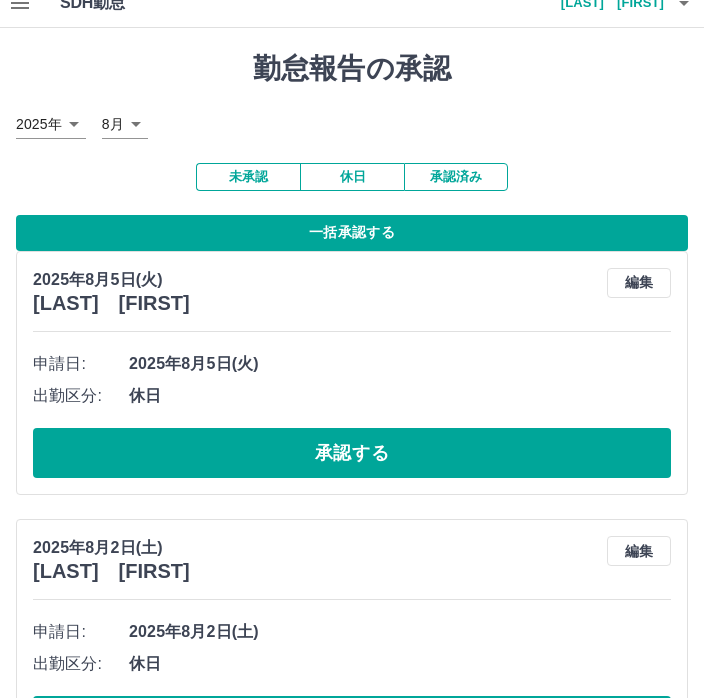 scroll, scrollTop: 0, scrollLeft: 0, axis: both 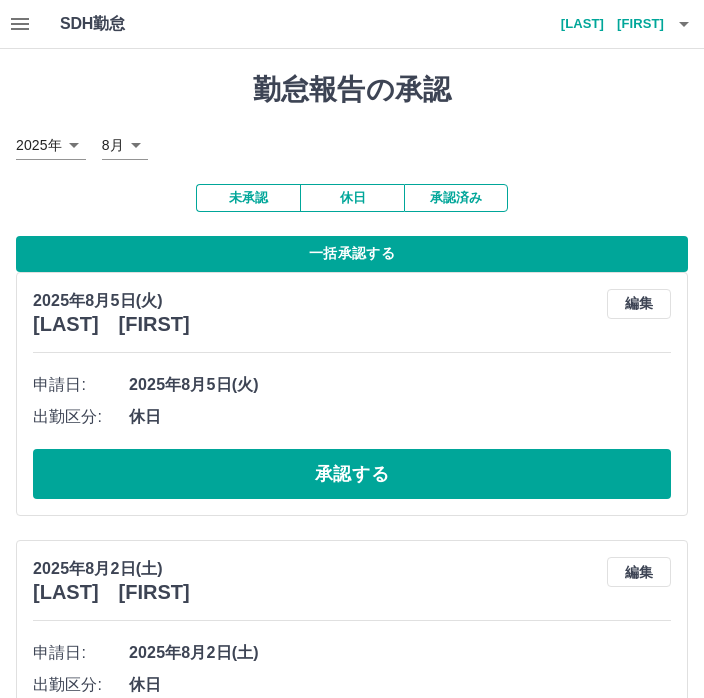 click on "一括承認する" at bounding box center [352, 254] 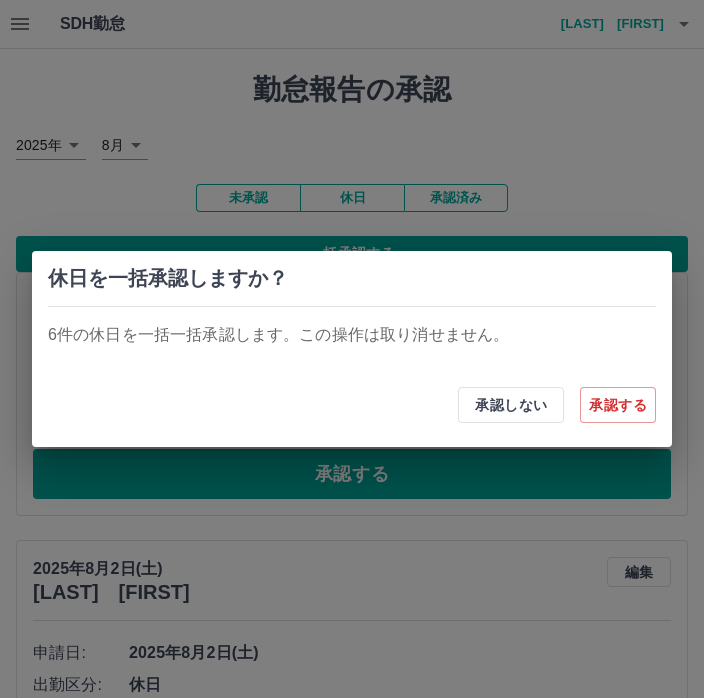 click on "承認する" at bounding box center (618, 405) 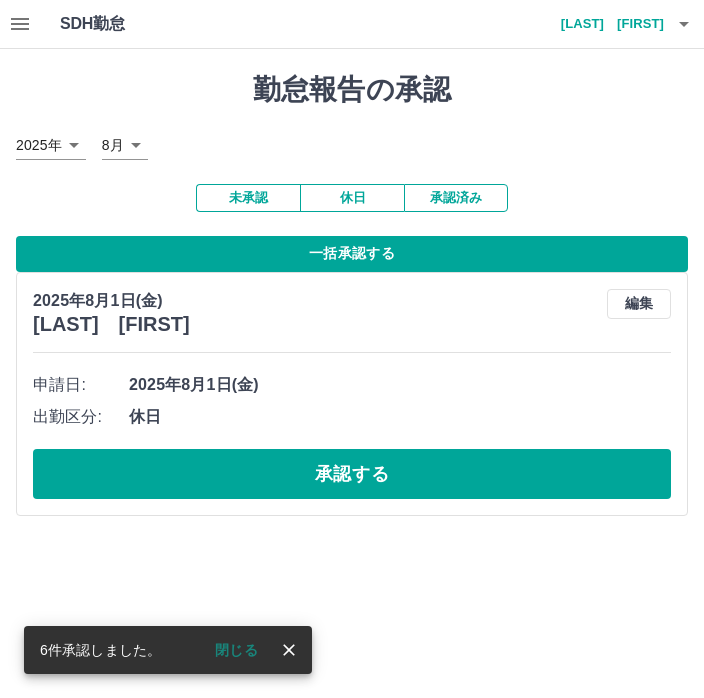 click on "閉じる" at bounding box center (236, 650) 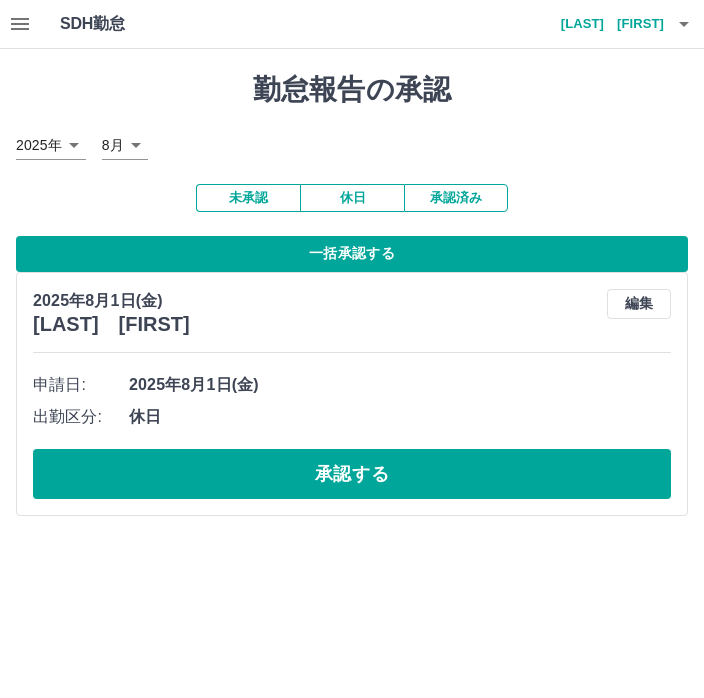 click on "承認する" at bounding box center [352, 474] 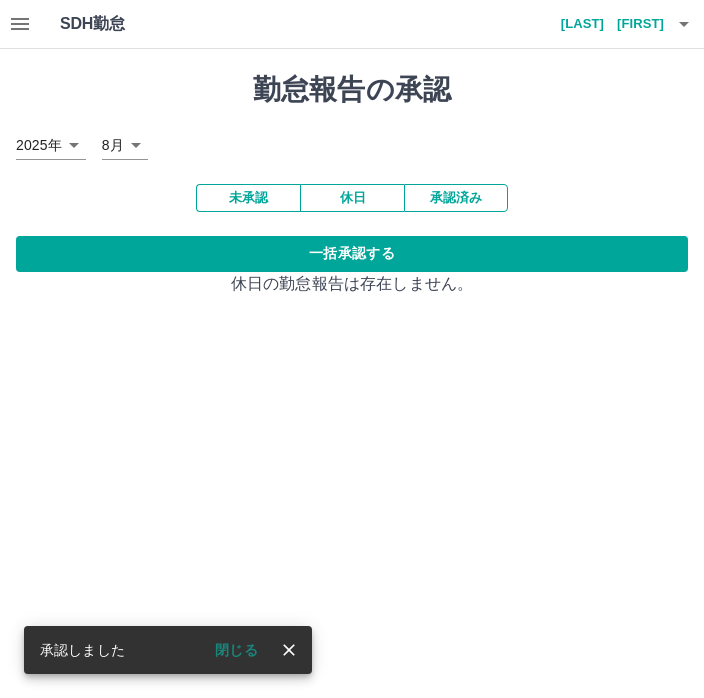 click on "閉じる" at bounding box center (236, 650) 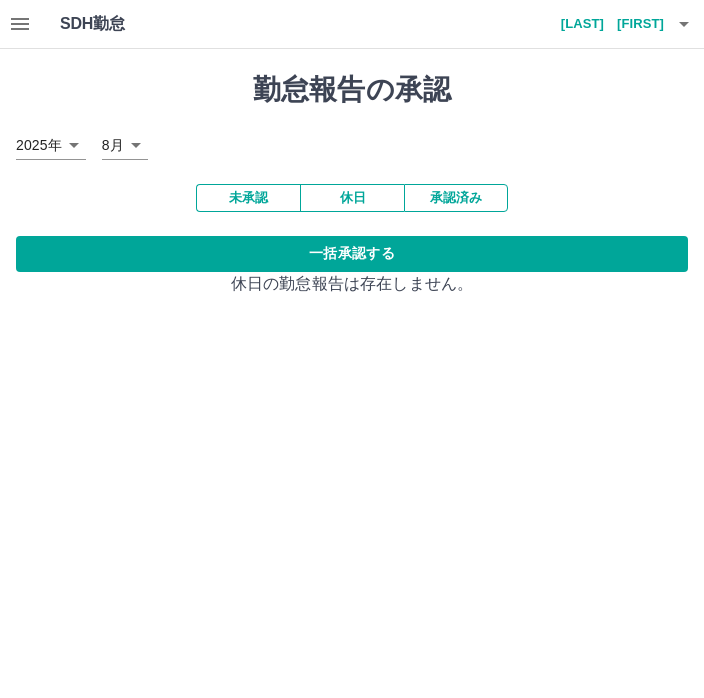 click on "未承認" at bounding box center [248, 198] 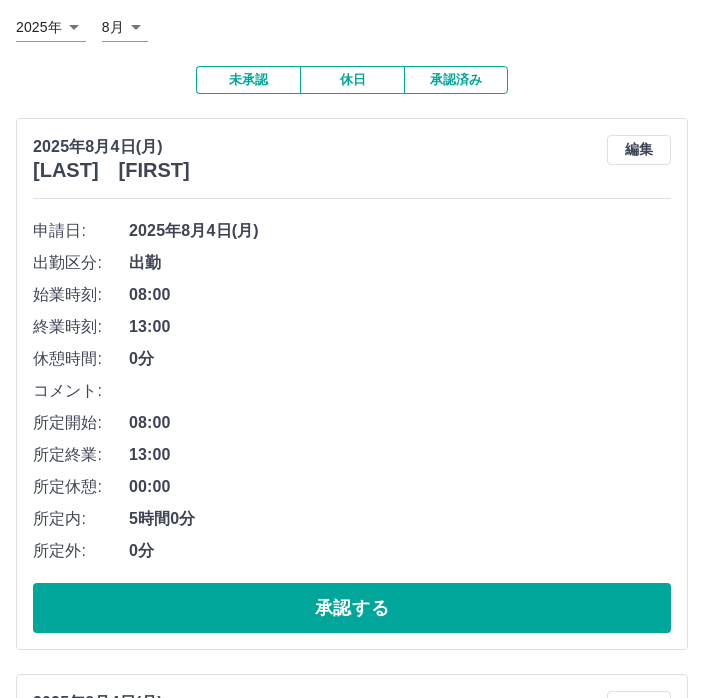 scroll, scrollTop: 126, scrollLeft: 0, axis: vertical 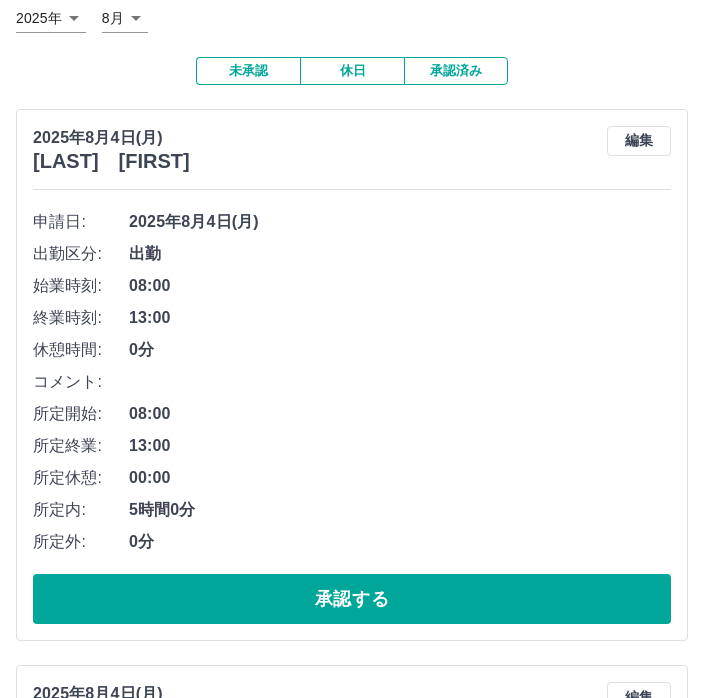 click on "承認する" at bounding box center [352, 600] 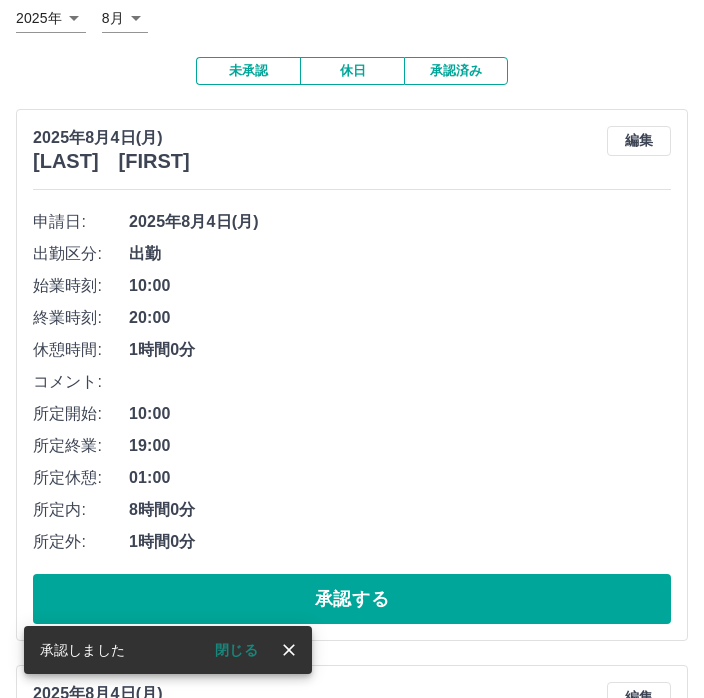 click on "閉じる" at bounding box center (236, 650) 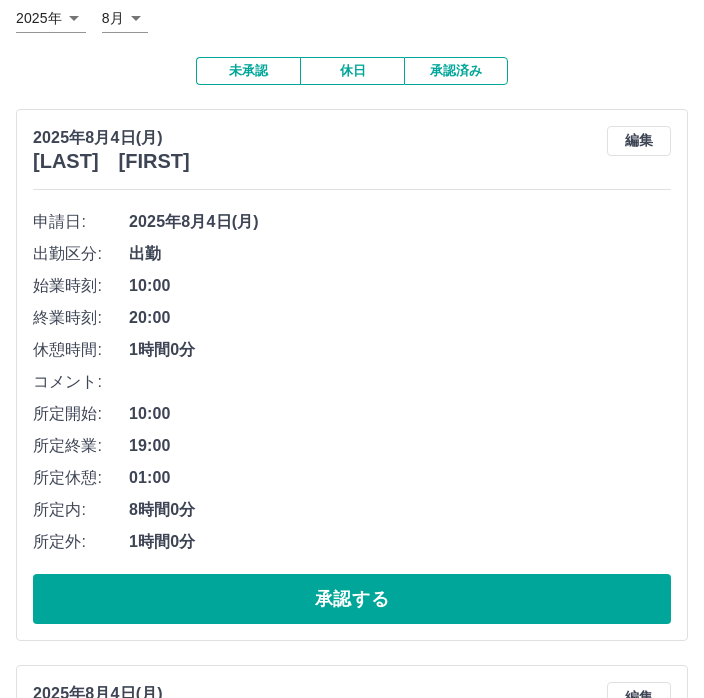 click on "承認する" at bounding box center [352, 599] 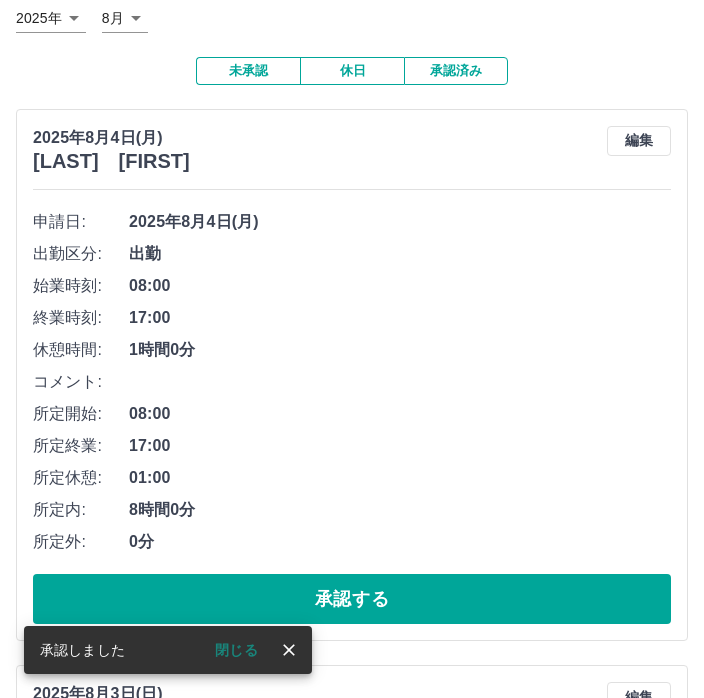 click on "閉じる" at bounding box center [236, 650] 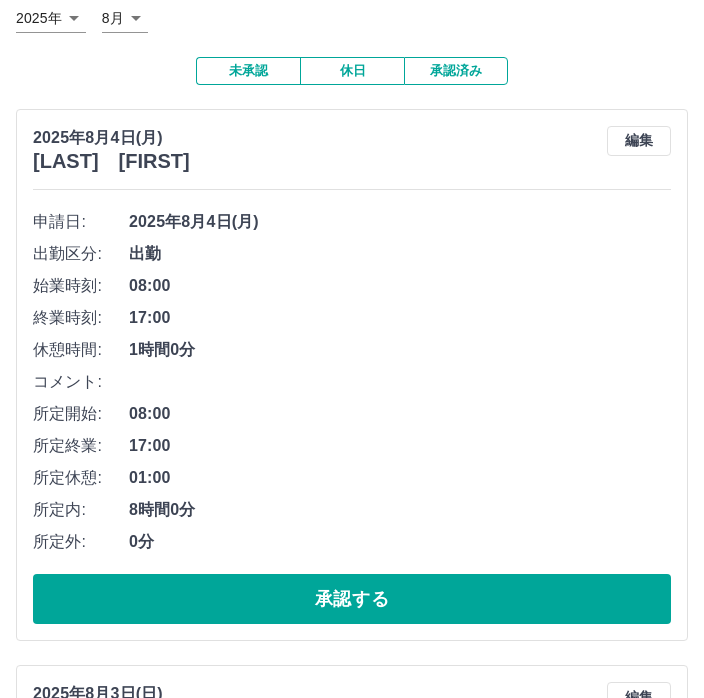 click on "承認する" at bounding box center (352, 599) 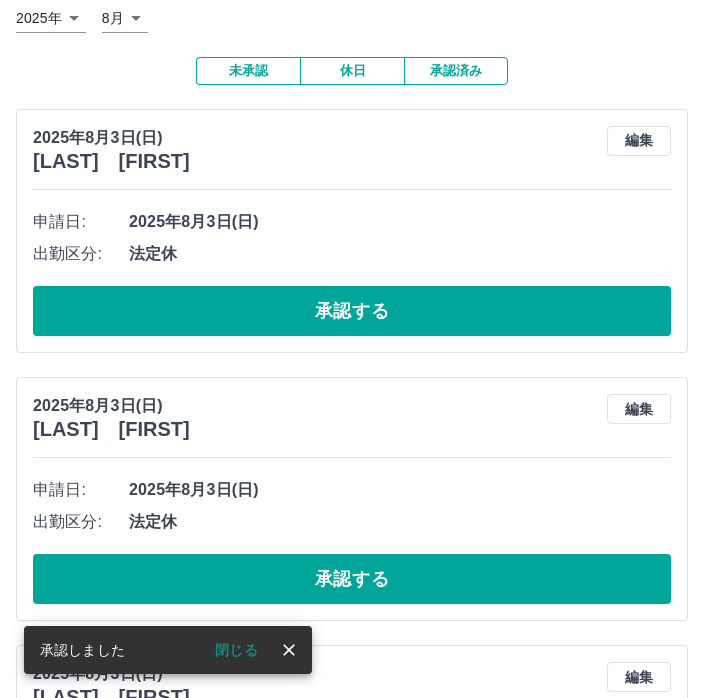 click on "閉じる" at bounding box center (236, 650) 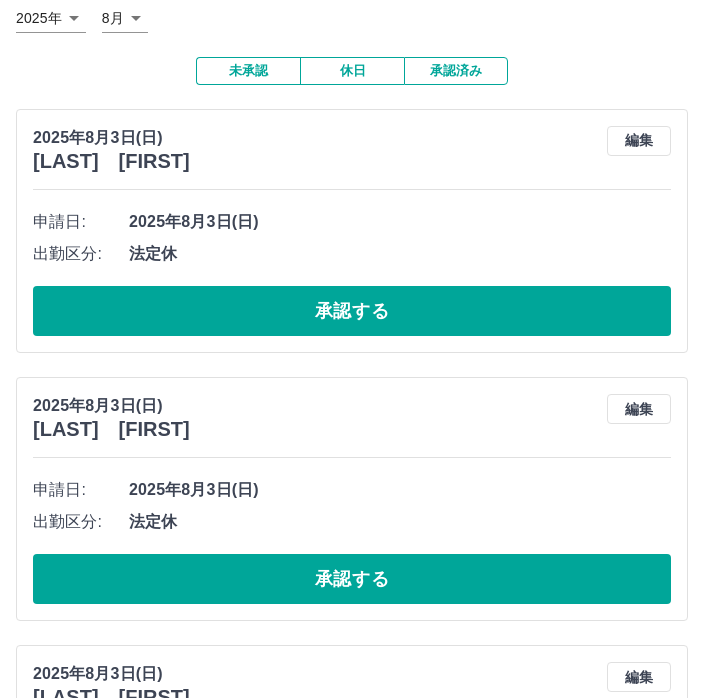 click on "承認する" at bounding box center (352, 311) 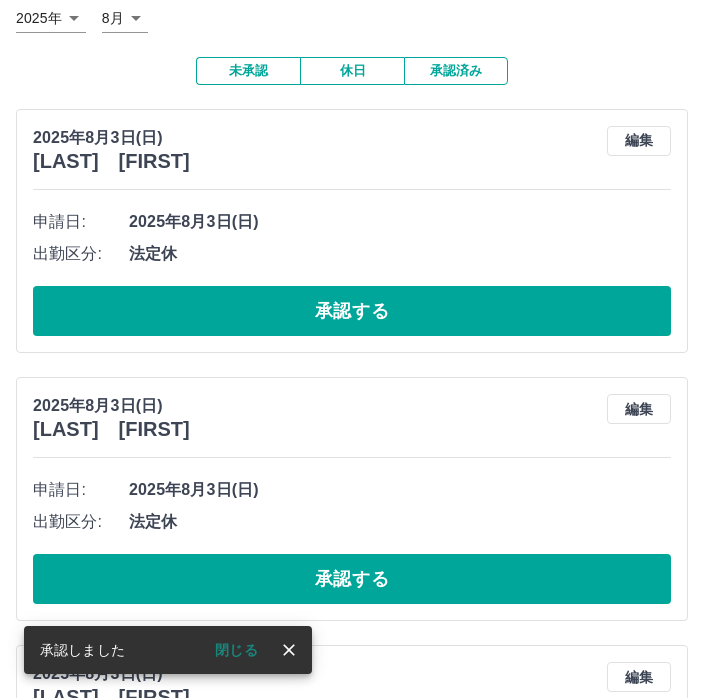 click on "閉じる" at bounding box center (236, 650) 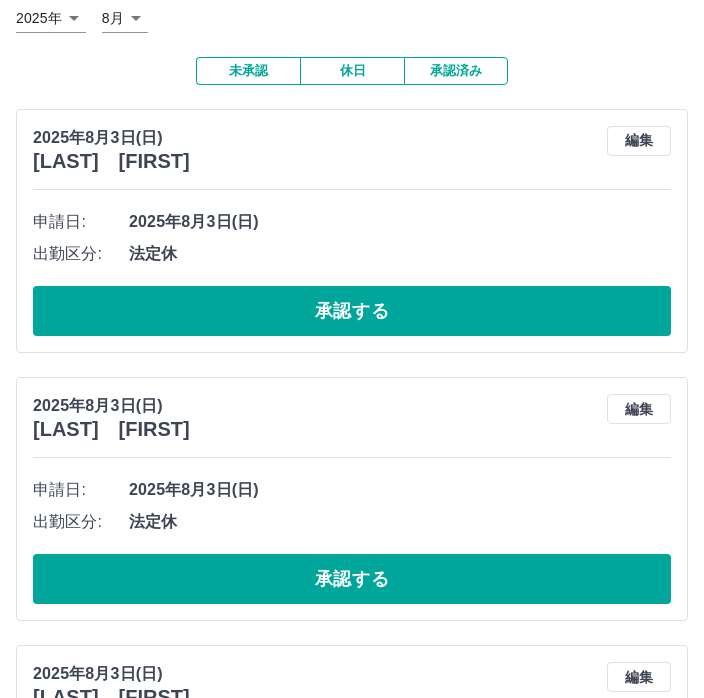 click on "承認する" at bounding box center [352, 311] 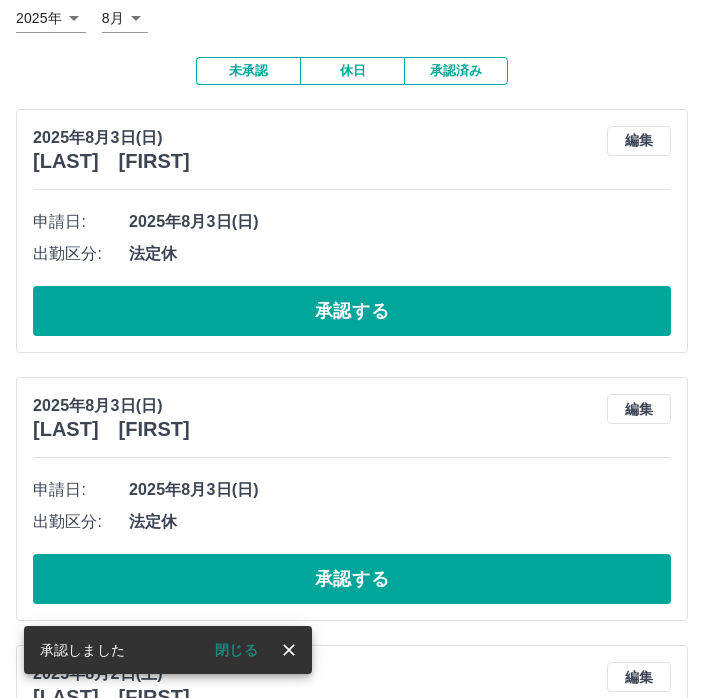 click on "閉じる" at bounding box center [236, 650] 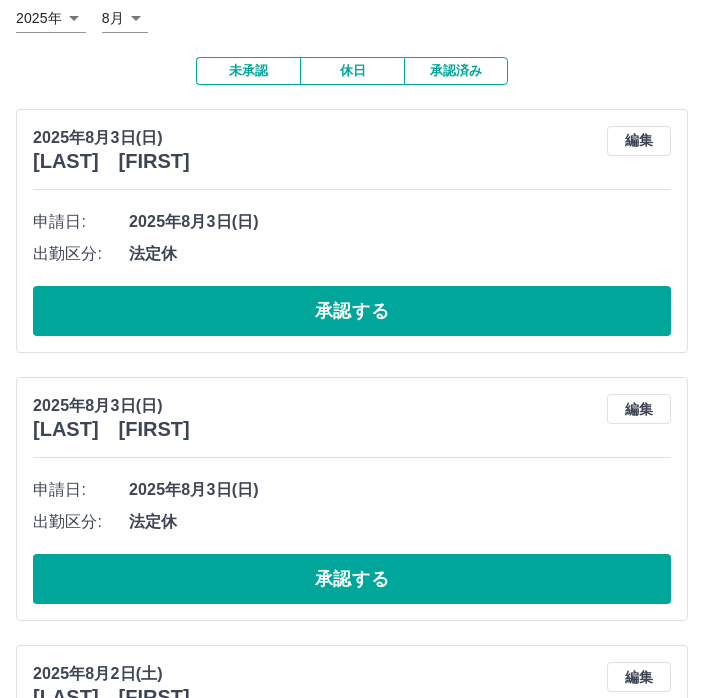 click on "承認する" at bounding box center [352, 311] 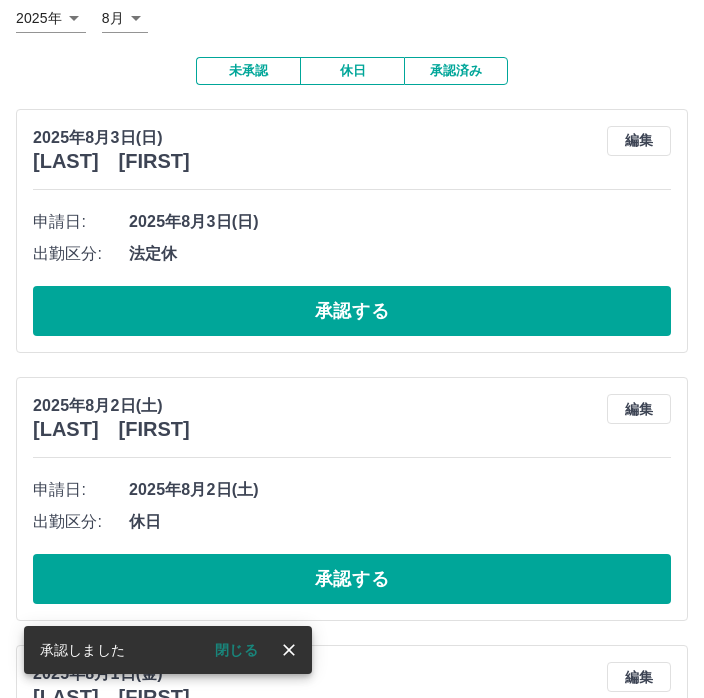 click on "閉じる" at bounding box center [236, 650] 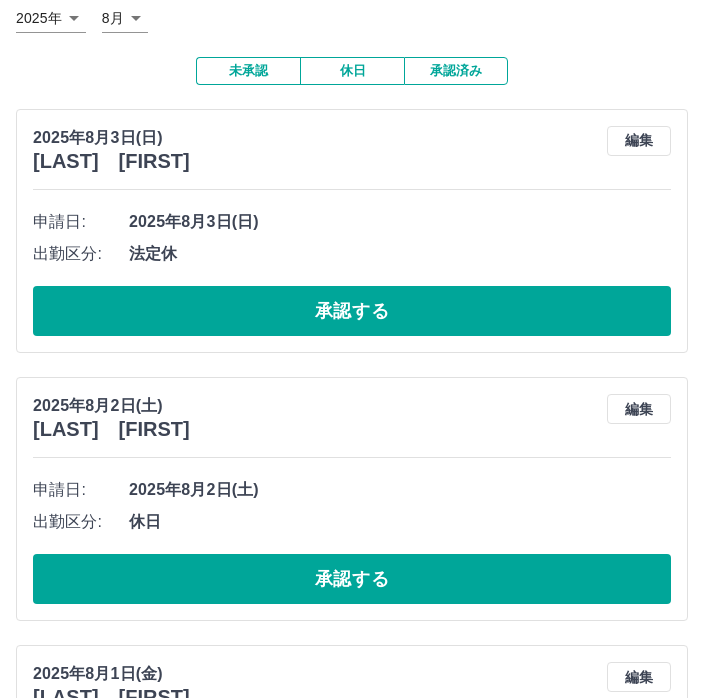click on "承認する" at bounding box center [352, 311] 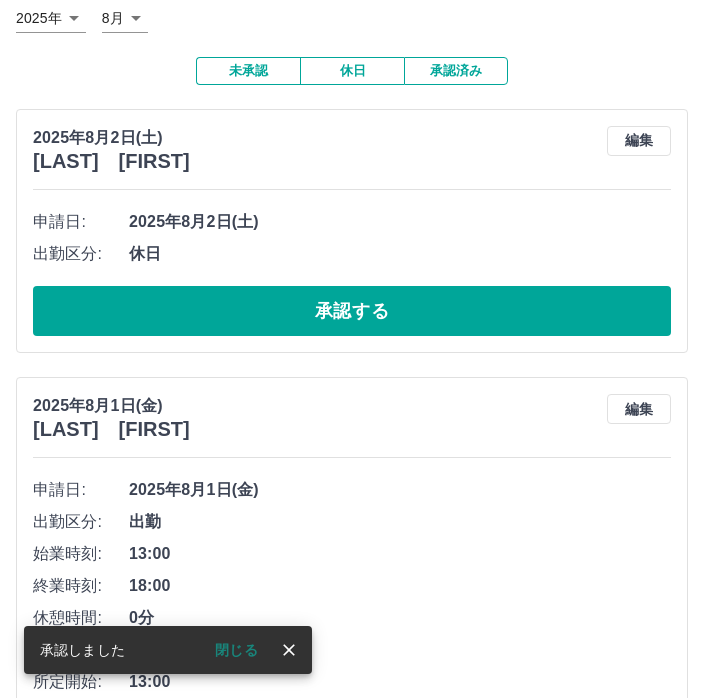 click on "閉じる" at bounding box center (236, 650) 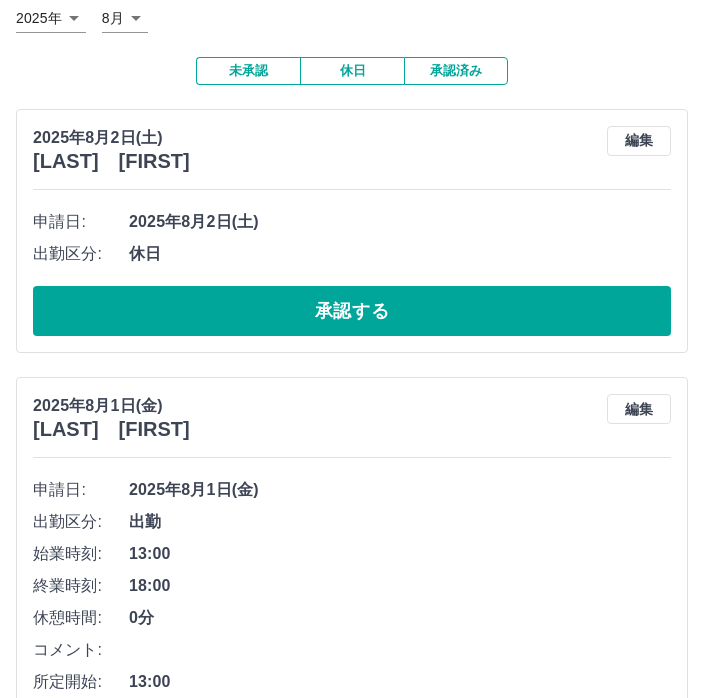 click on "承認する" at bounding box center [352, 311] 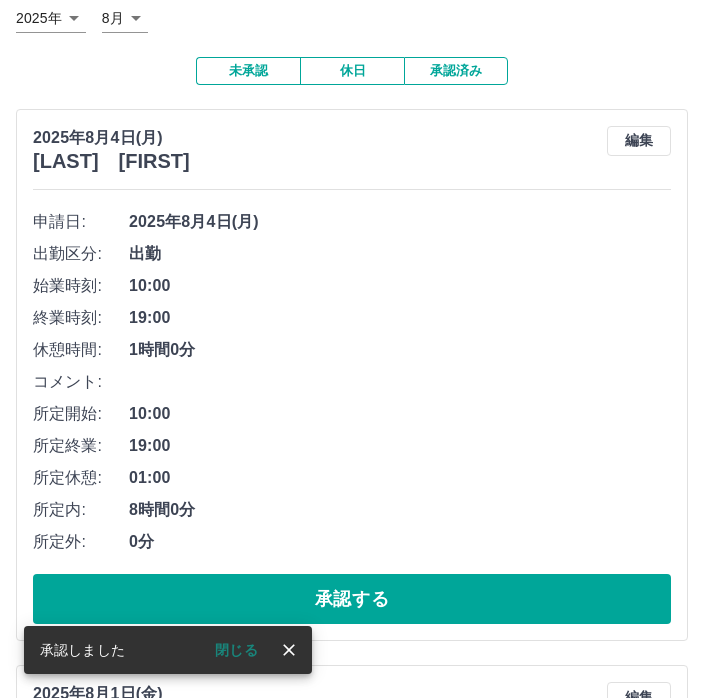click on "閉じる" at bounding box center [236, 650] 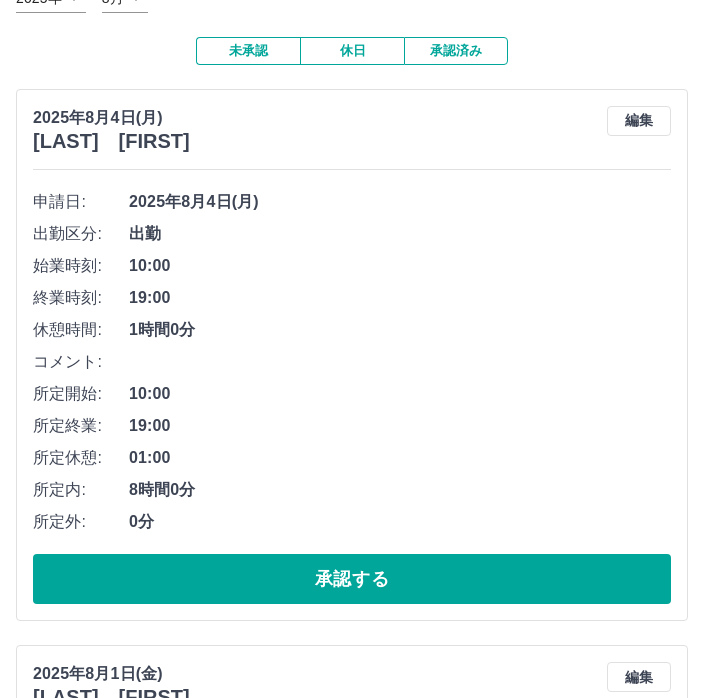 scroll, scrollTop: 147, scrollLeft: 0, axis: vertical 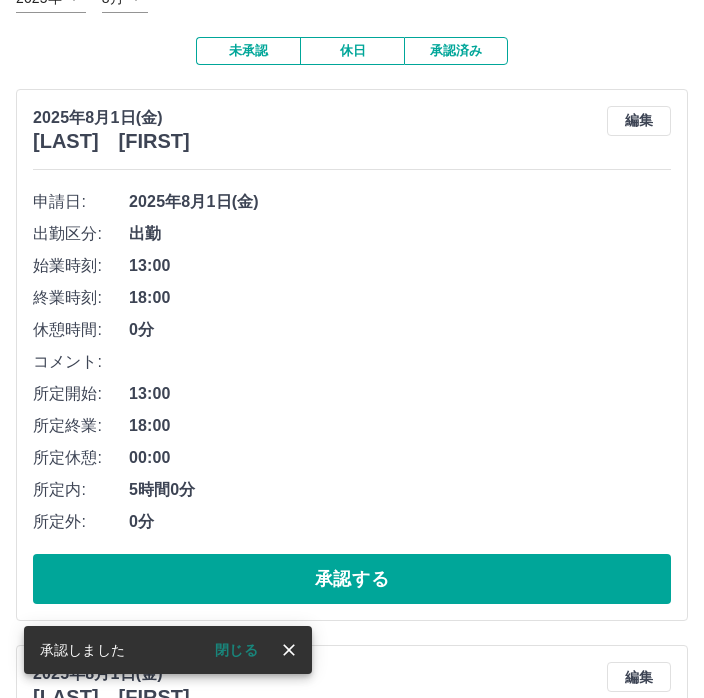 click on "閉じる" at bounding box center (236, 650) 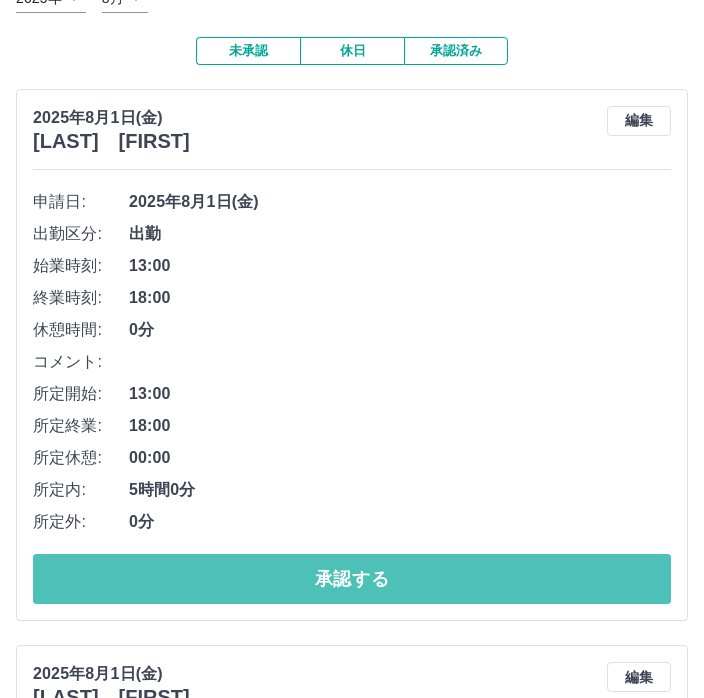 click on "承認する" at bounding box center [352, 579] 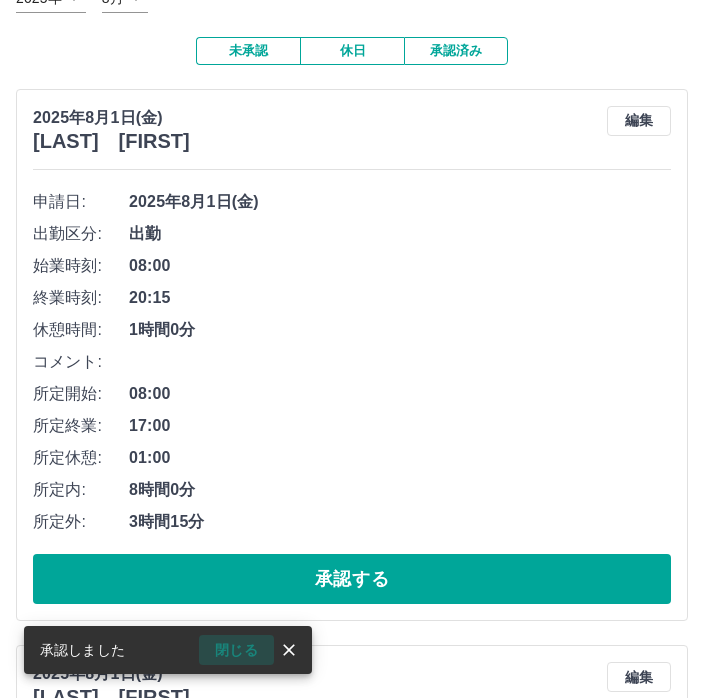 click on "閉じる" at bounding box center [236, 650] 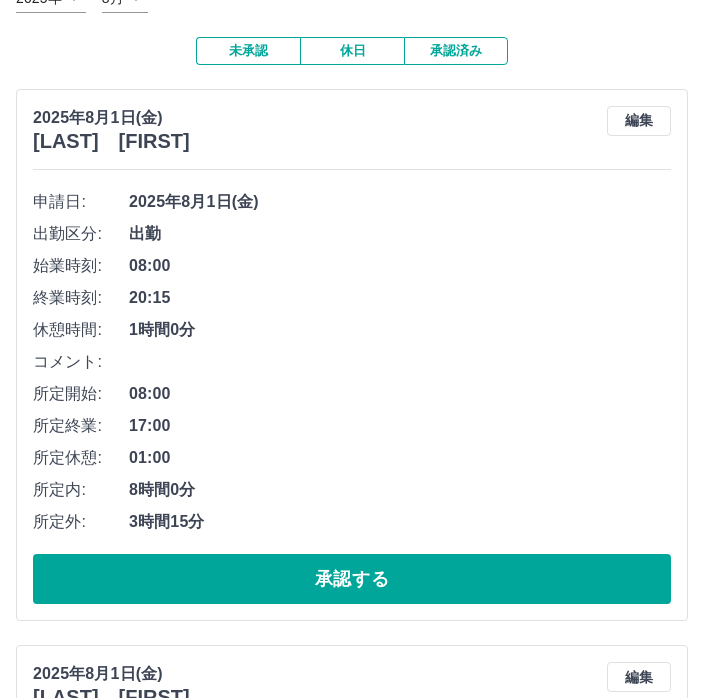 click on "承認する" at bounding box center (352, 579) 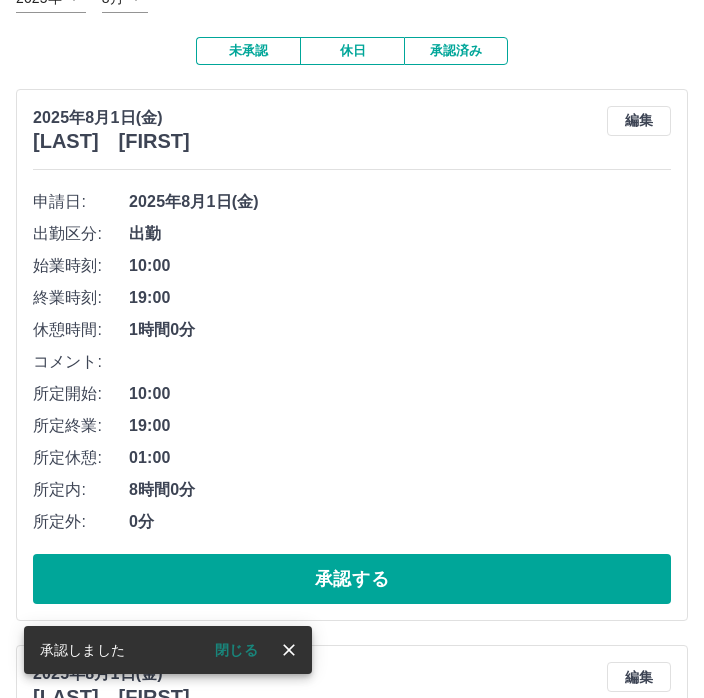 click on "閉じる" at bounding box center [236, 650] 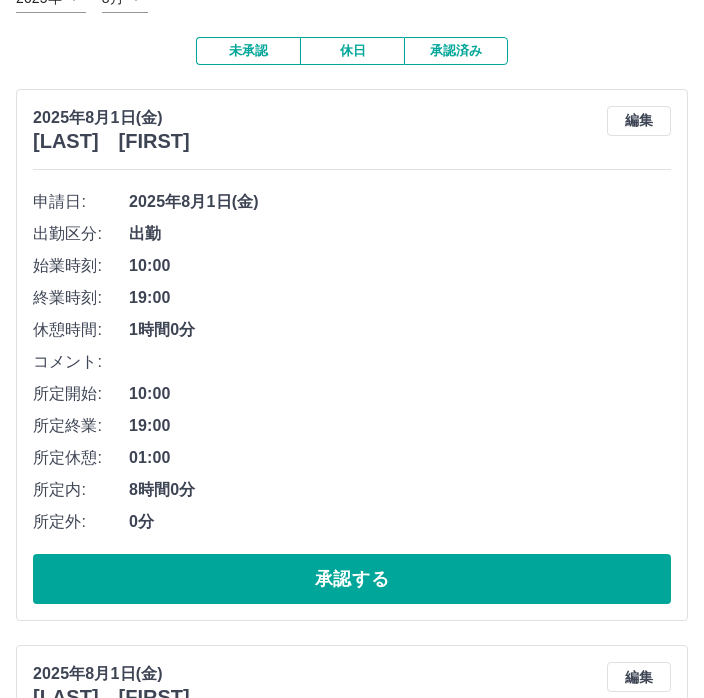 click on "承認する" at bounding box center (352, 579) 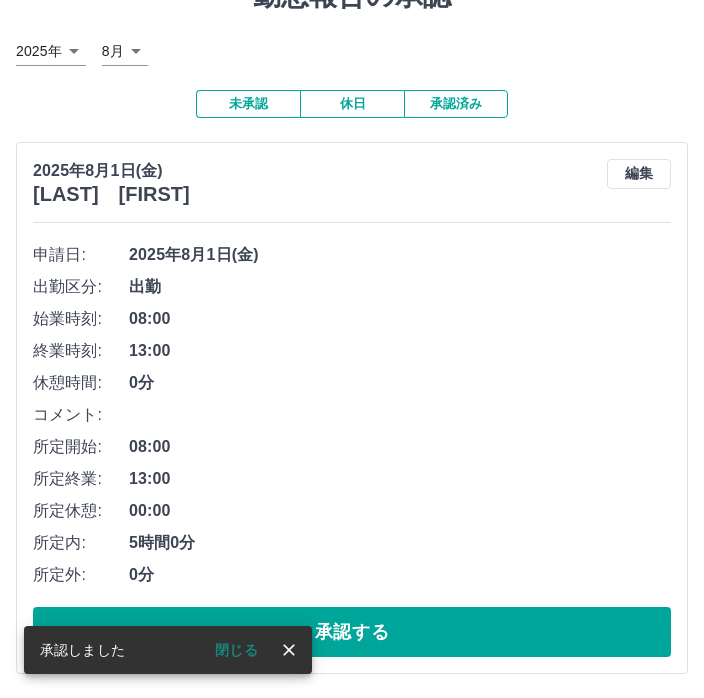 scroll, scrollTop: 62, scrollLeft: 0, axis: vertical 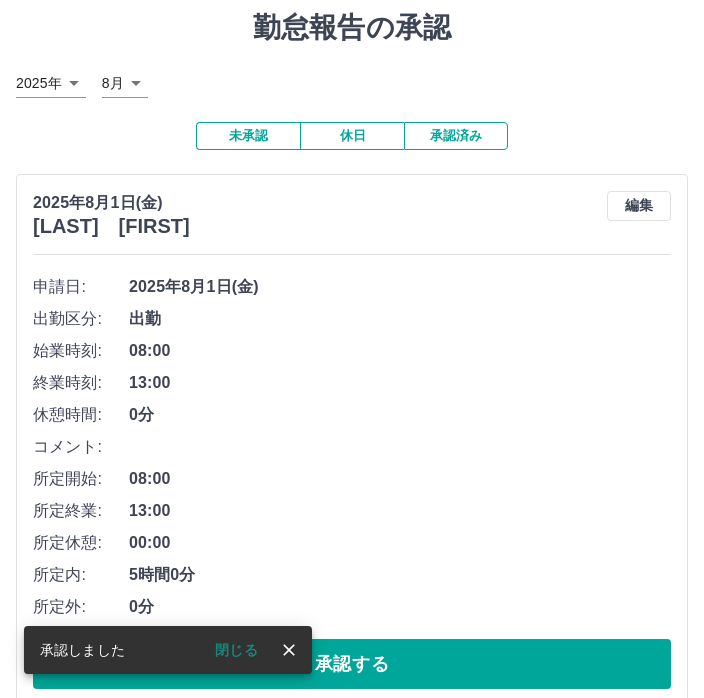 click on "閉じる" at bounding box center [236, 650] 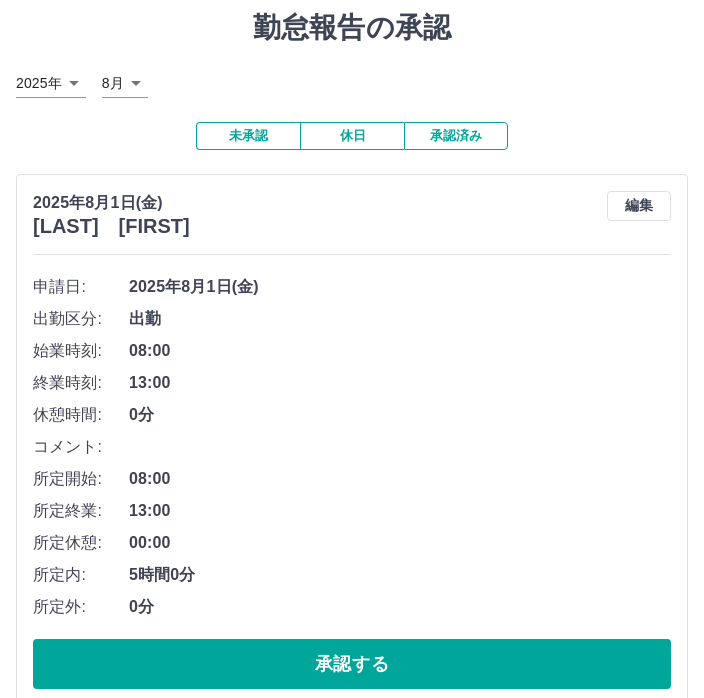 click on "承認する" at bounding box center (352, 664) 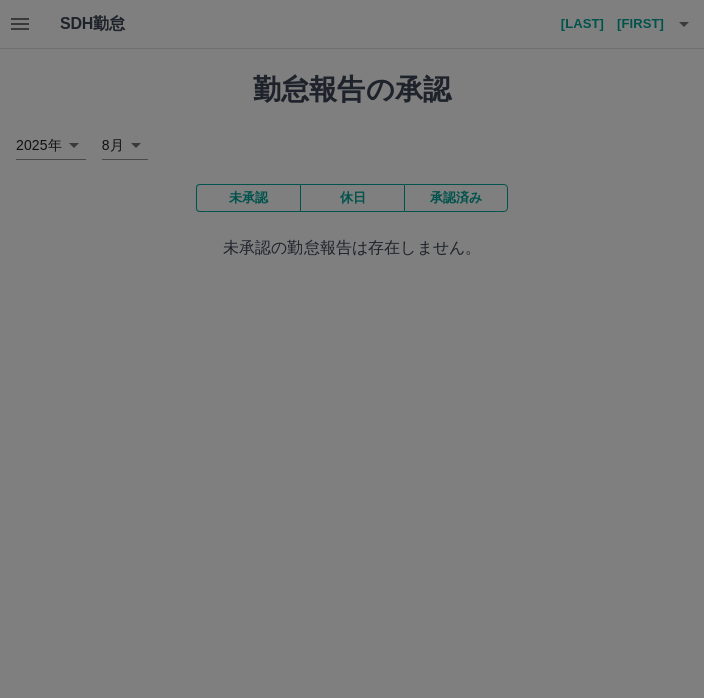 scroll, scrollTop: 0, scrollLeft: 0, axis: both 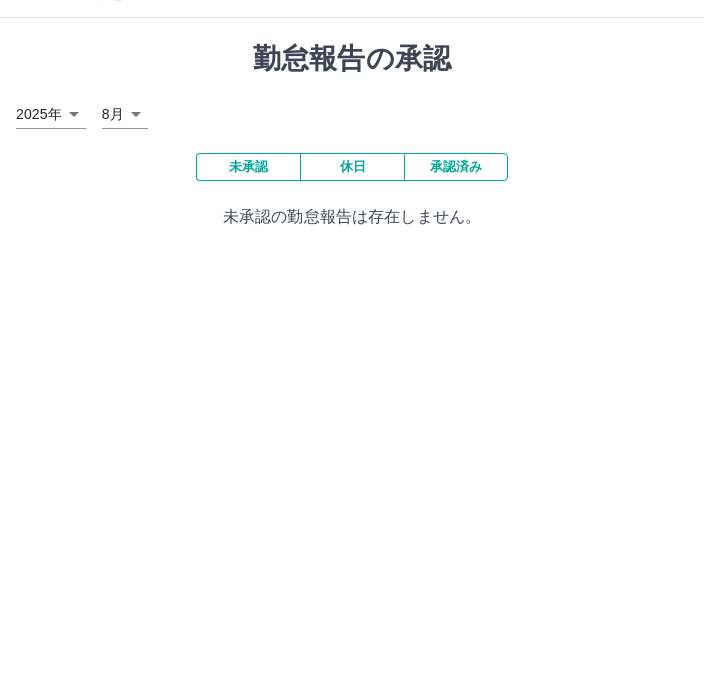 click on "SDH勤怠 [LAST]　[FIRST] 閉じる 勤怠報告の承認 2025年 **** 8月 * 未承認 休日 承認済み 未承認の勤怠報告は存在しません。 SDH勤怠" at bounding box center (352, 142) 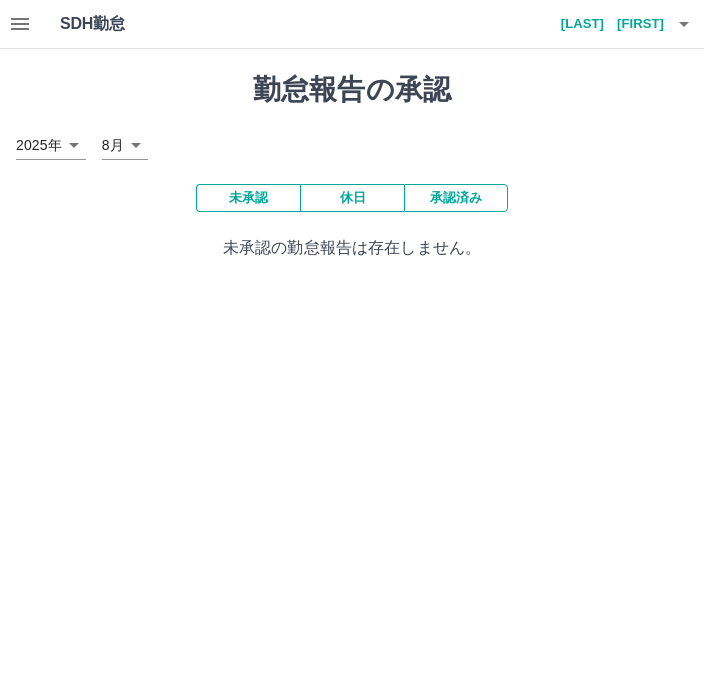 click on "[LAST]　[FIRST]" at bounding box center [604, 24] 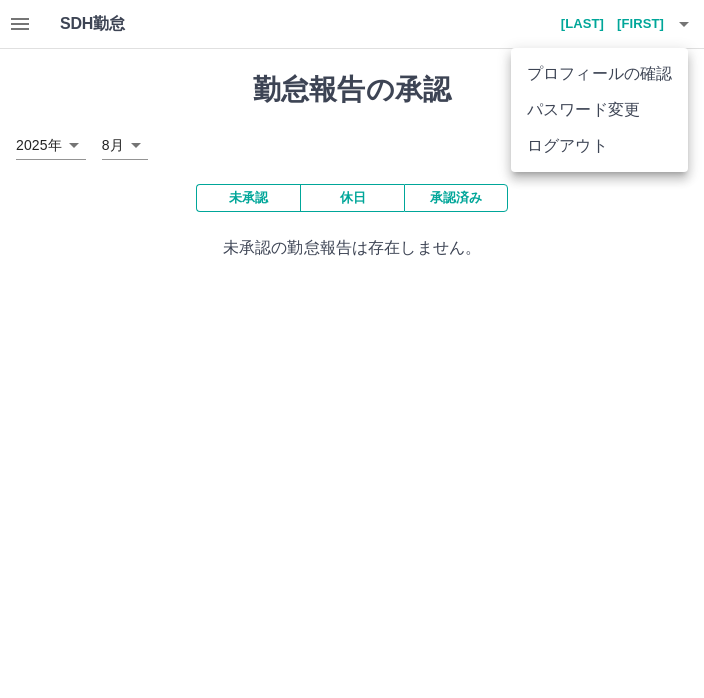 click on "ログアウト" at bounding box center (599, 146) 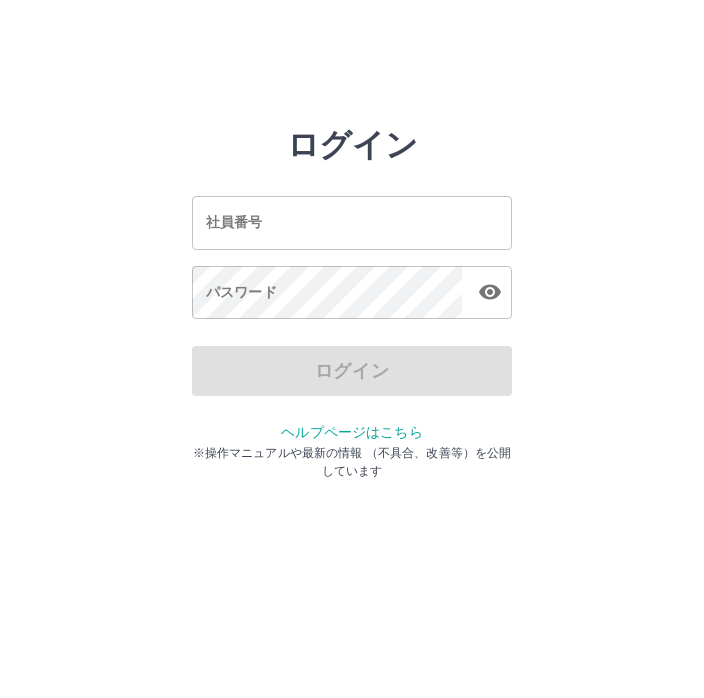scroll, scrollTop: 0, scrollLeft: 0, axis: both 